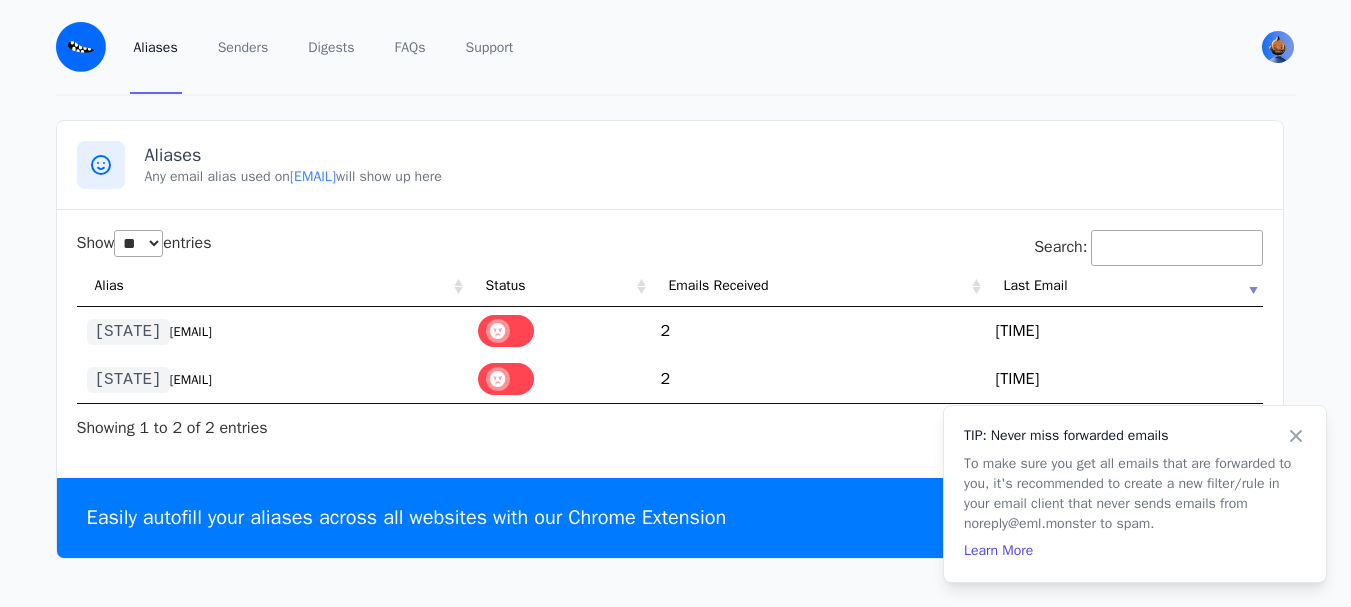 select on "**" 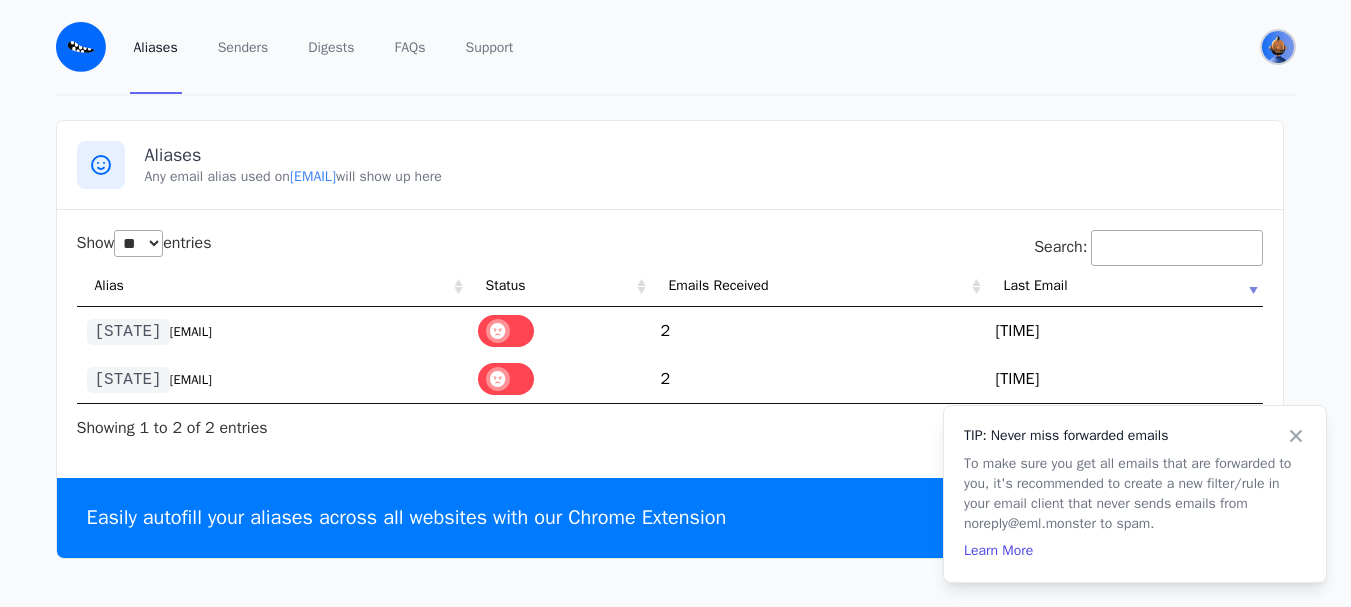 click at bounding box center (1278, 47) 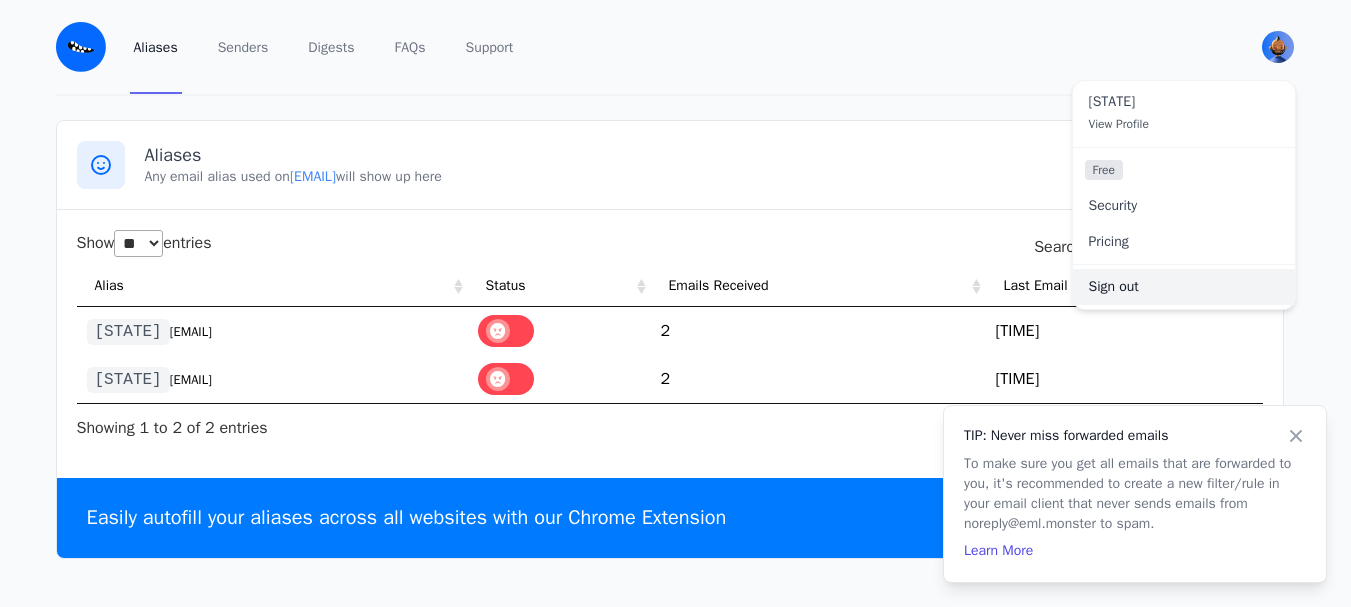 click on "Sign out" at bounding box center (1184, 287) 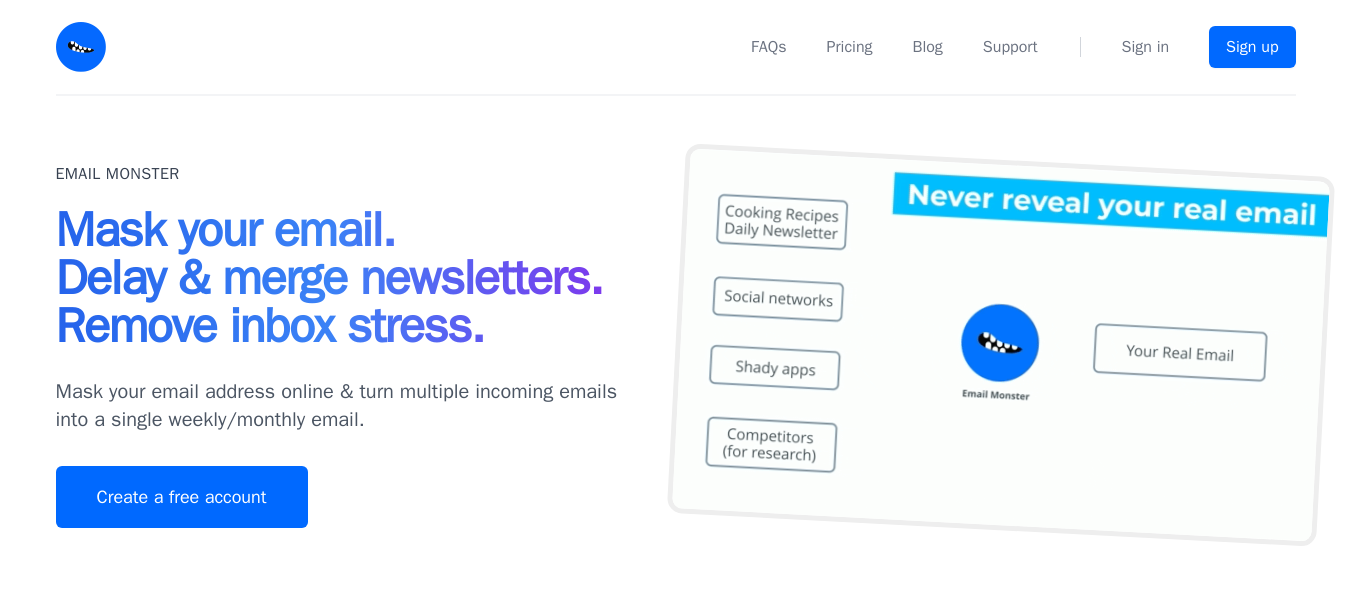 scroll, scrollTop: 0, scrollLeft: 0, axis: both 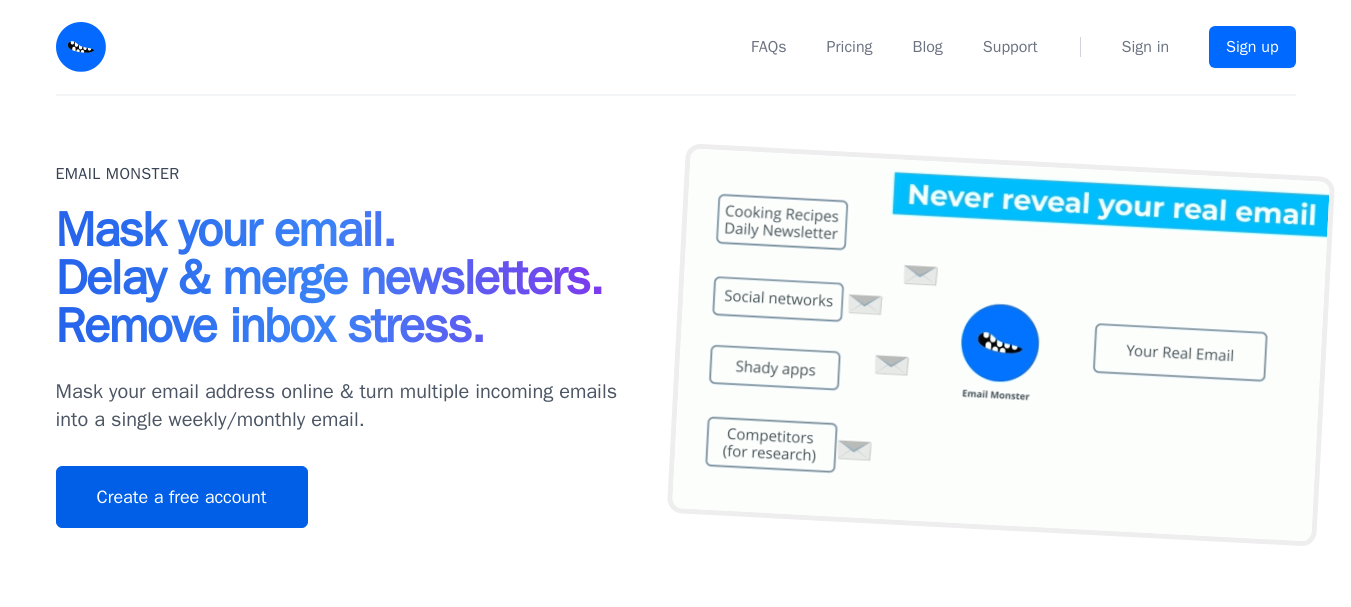 click on "Create a free account" at bounding box center (182, 497) 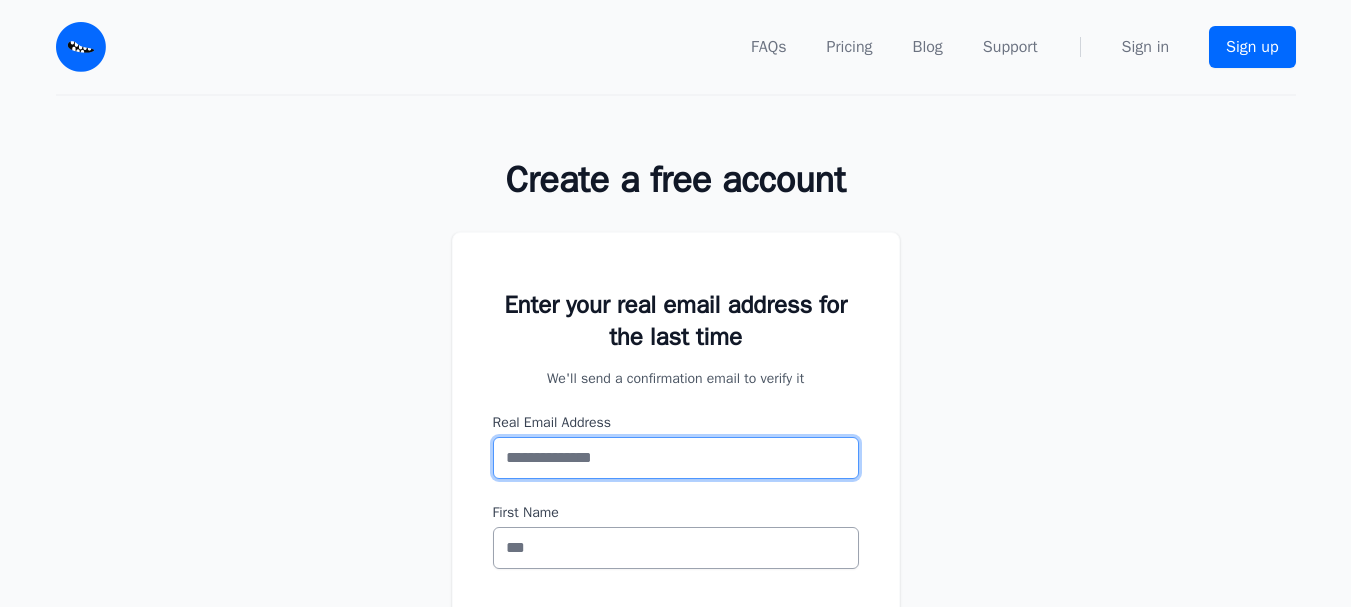 scroll, scrollTop: 0, scrollLeft: 0, axis: both 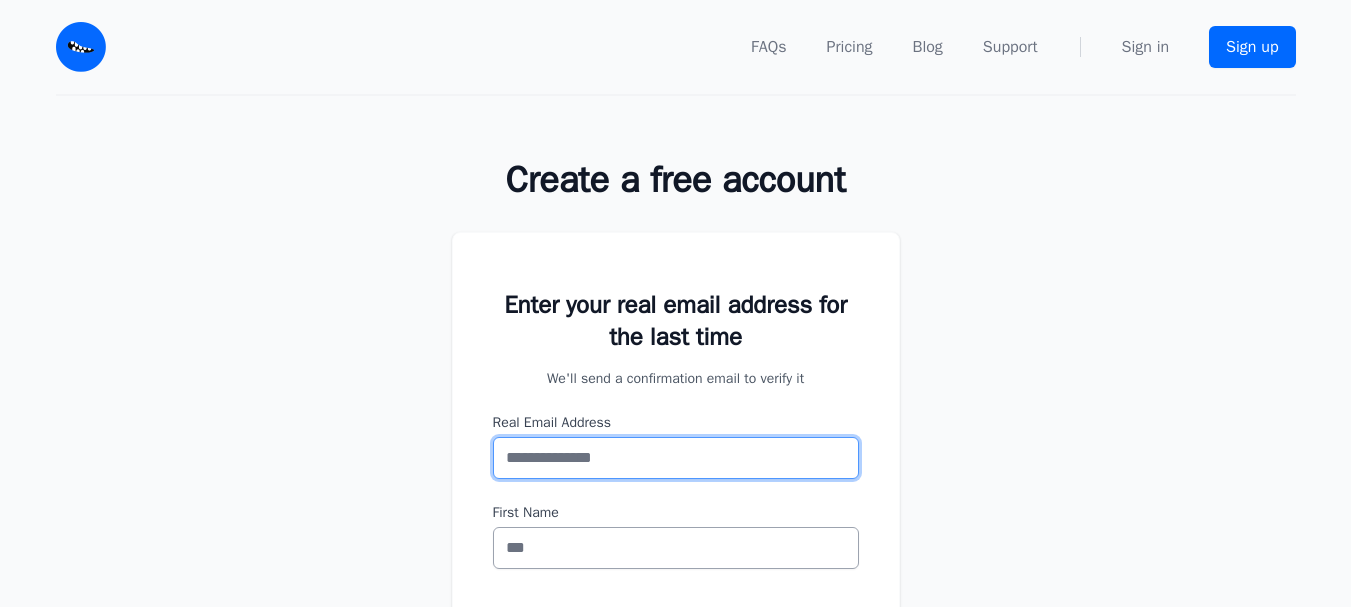 paste on "**********" 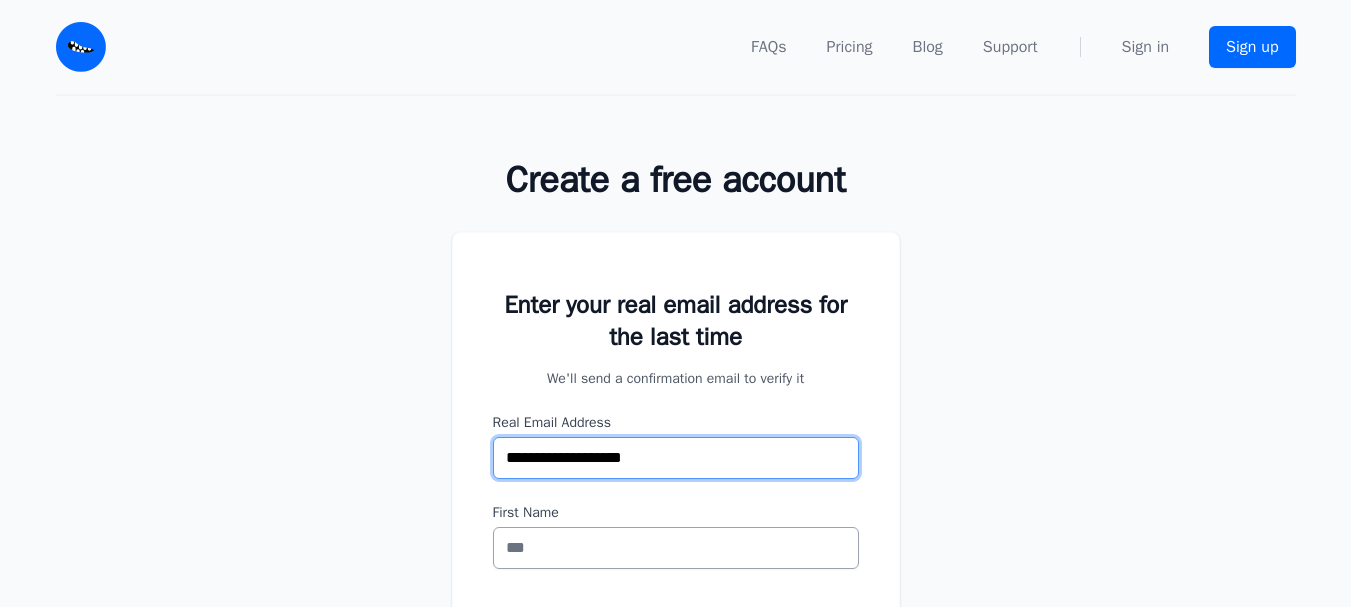 type on "**********" 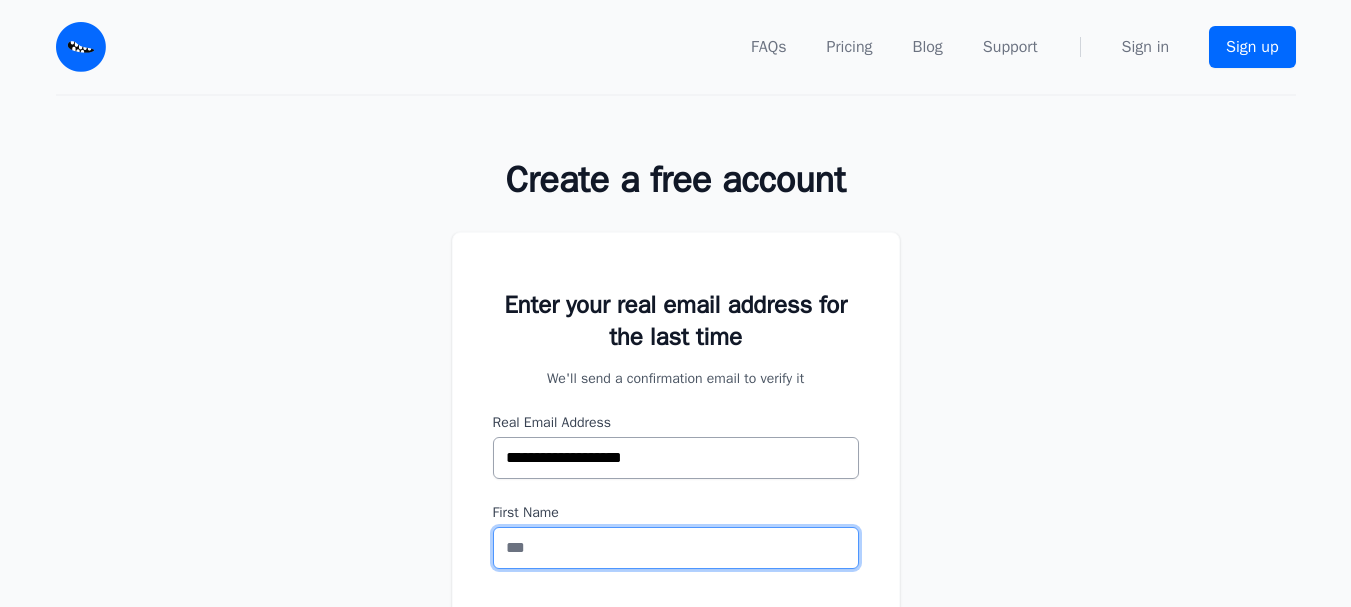 click on "First Name" at bounding box center [676, 548] 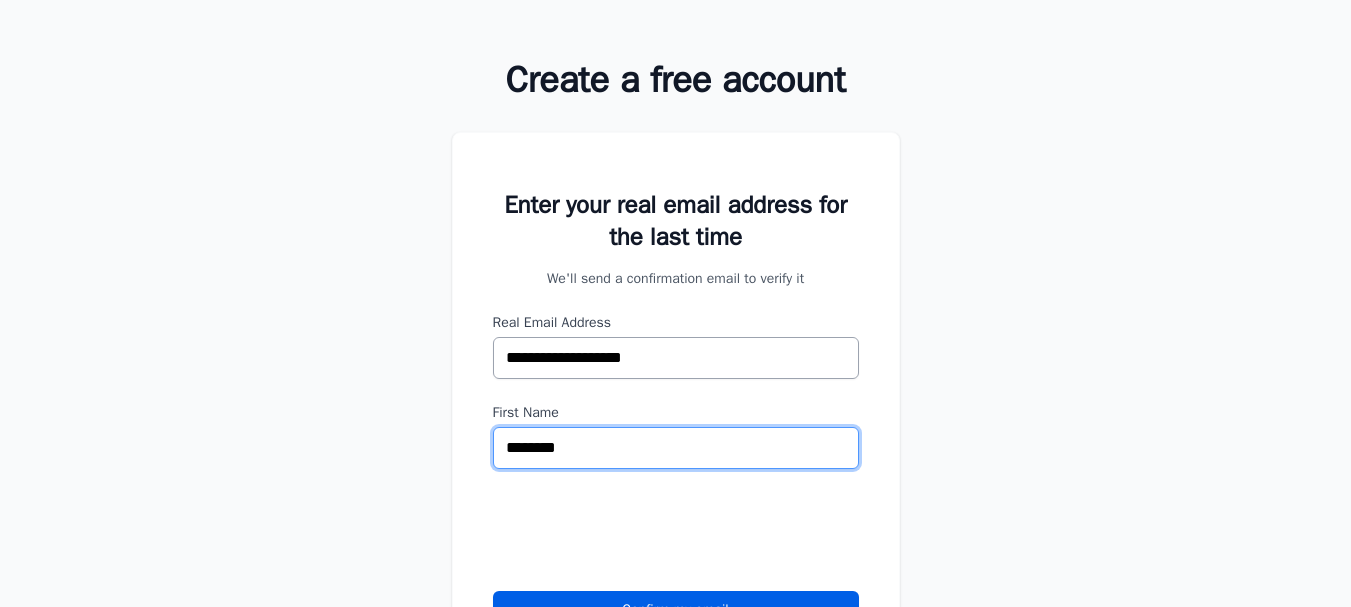 scroll, scrollTop: 400, scrollLeft: 0, axis: vertical 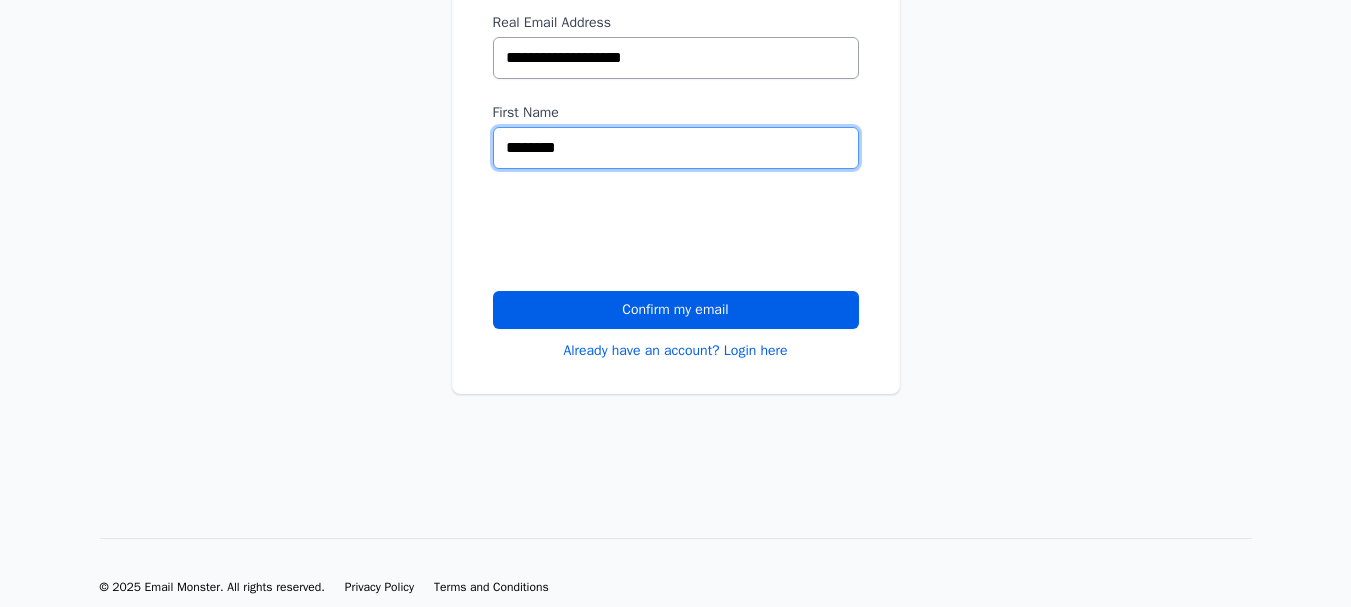 type on "********" 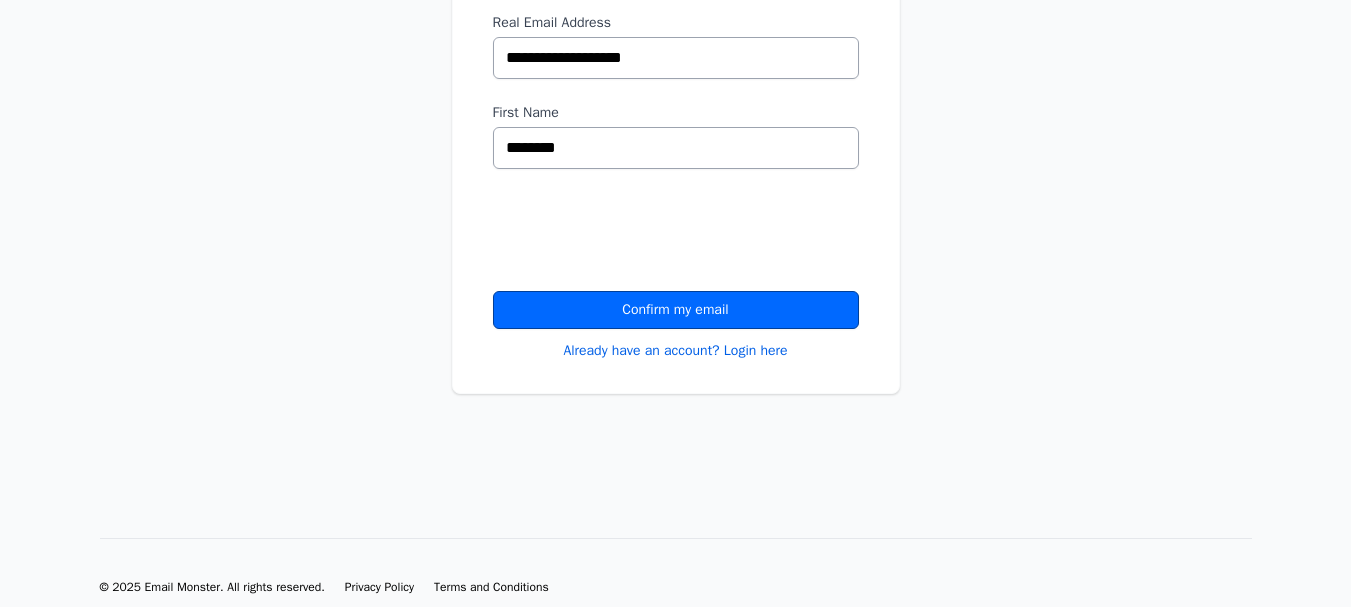click on "Confirm my email" at bounding box center [676, 310] 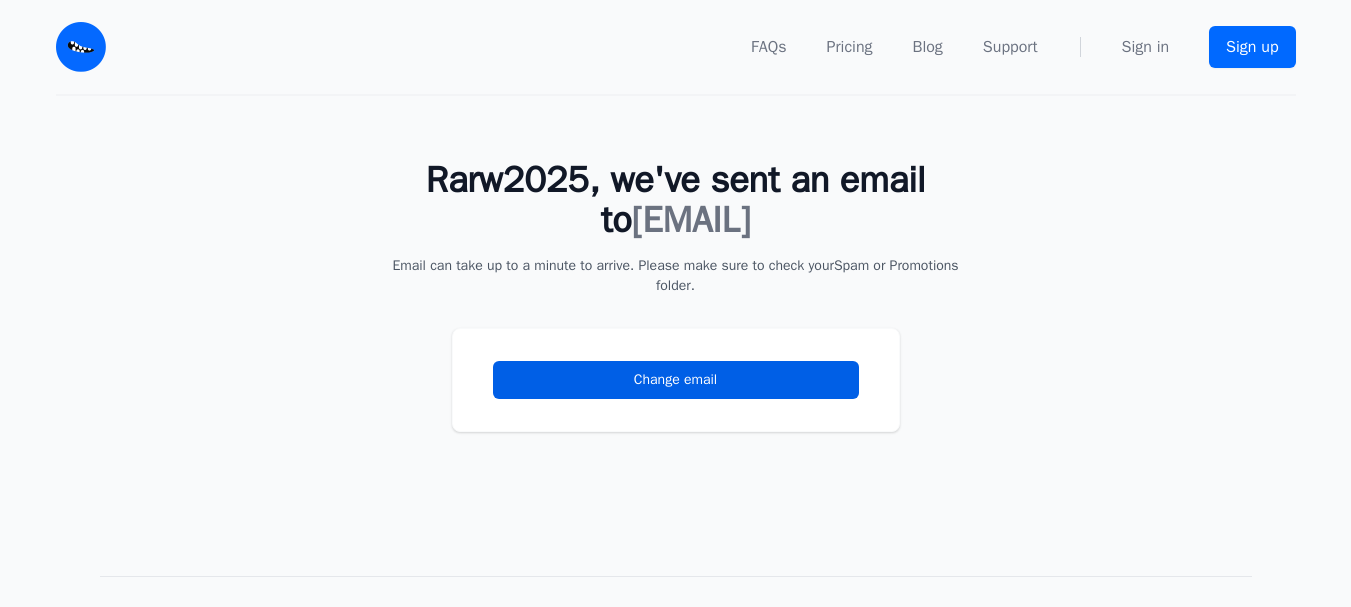scroll, scrollTop: 0, scrollLeft: 0, axis: both 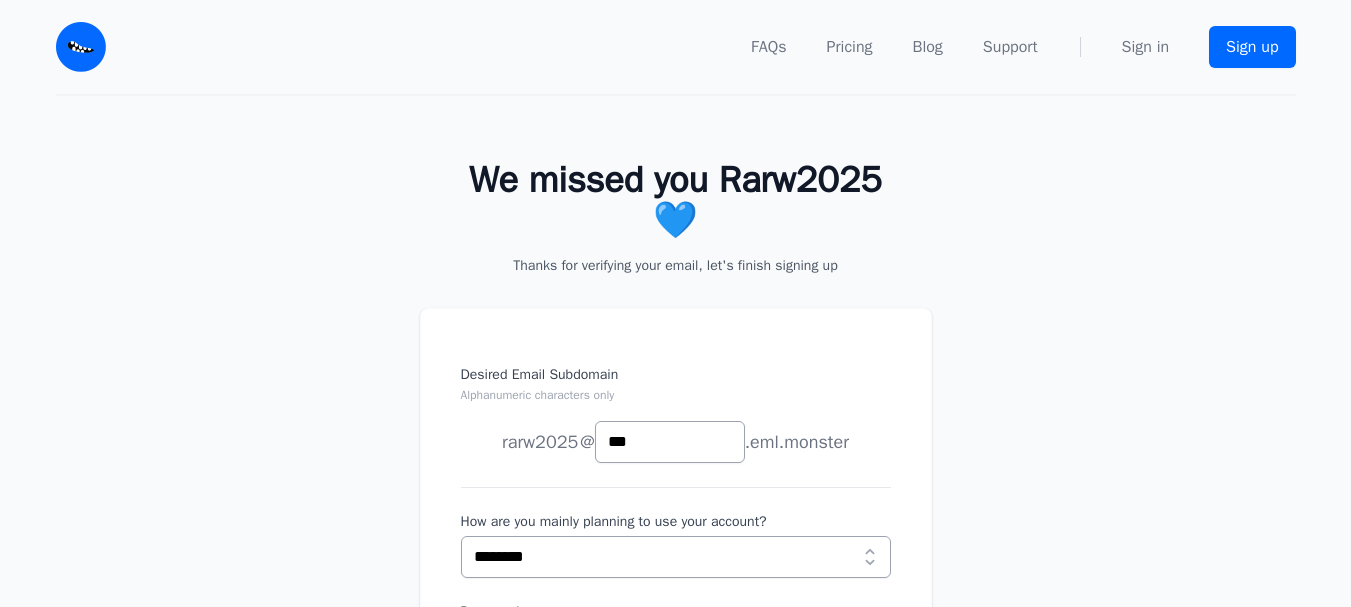type on "***" 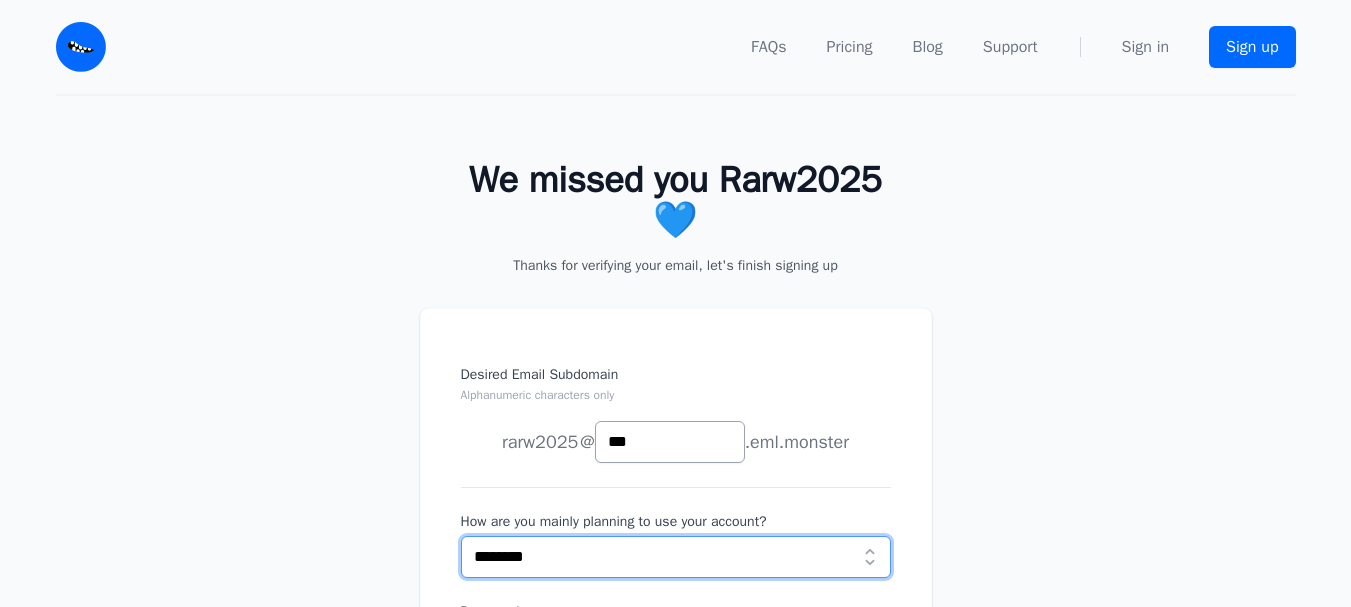 click on "**********" at bounding box center (676, 557) 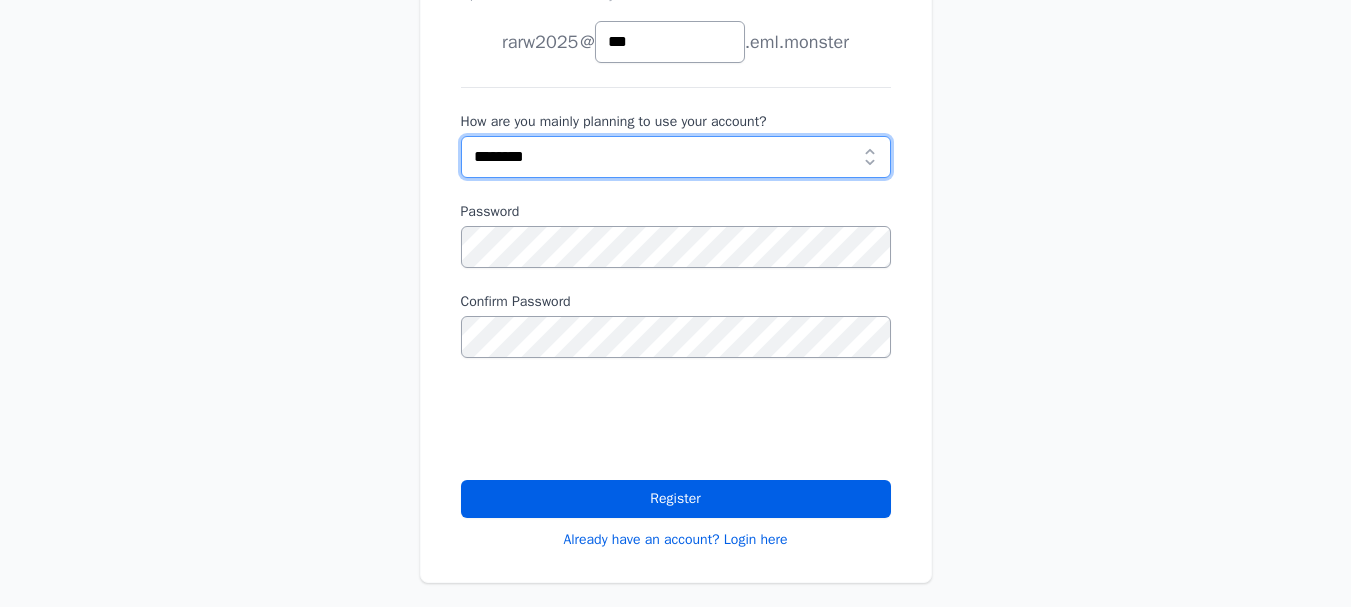 scroll, scrollTop: 0, scrollLeft: 0, axis: both 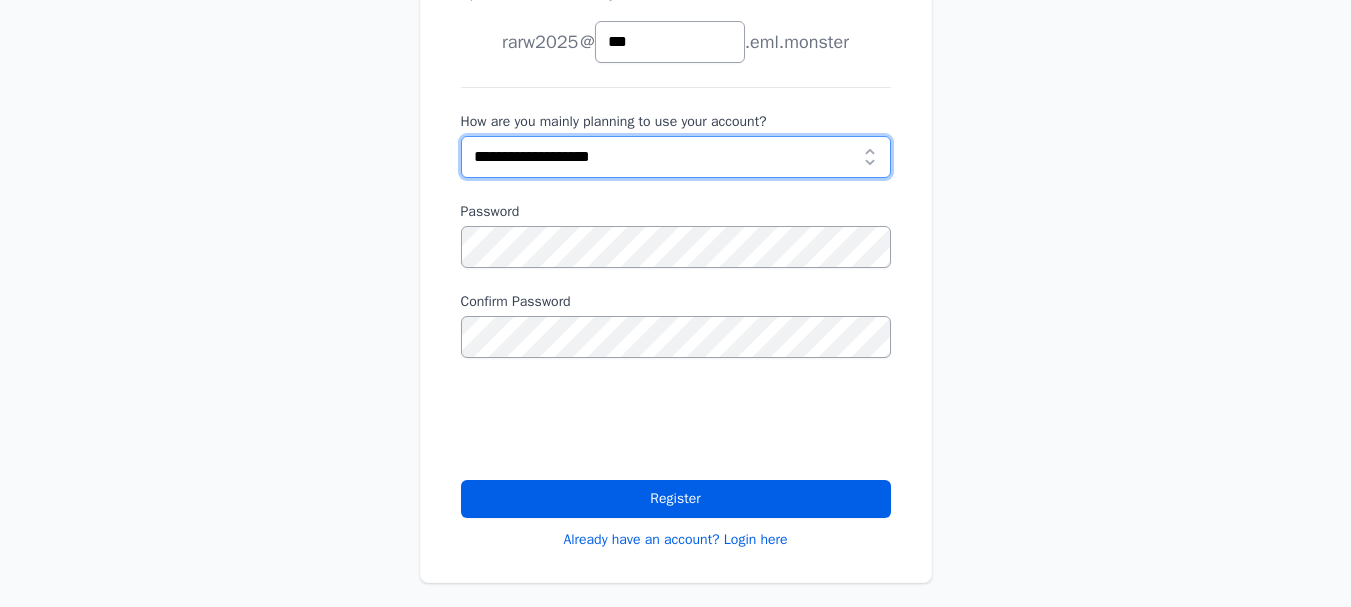 click on "**********" at bounding box center [676, 157] 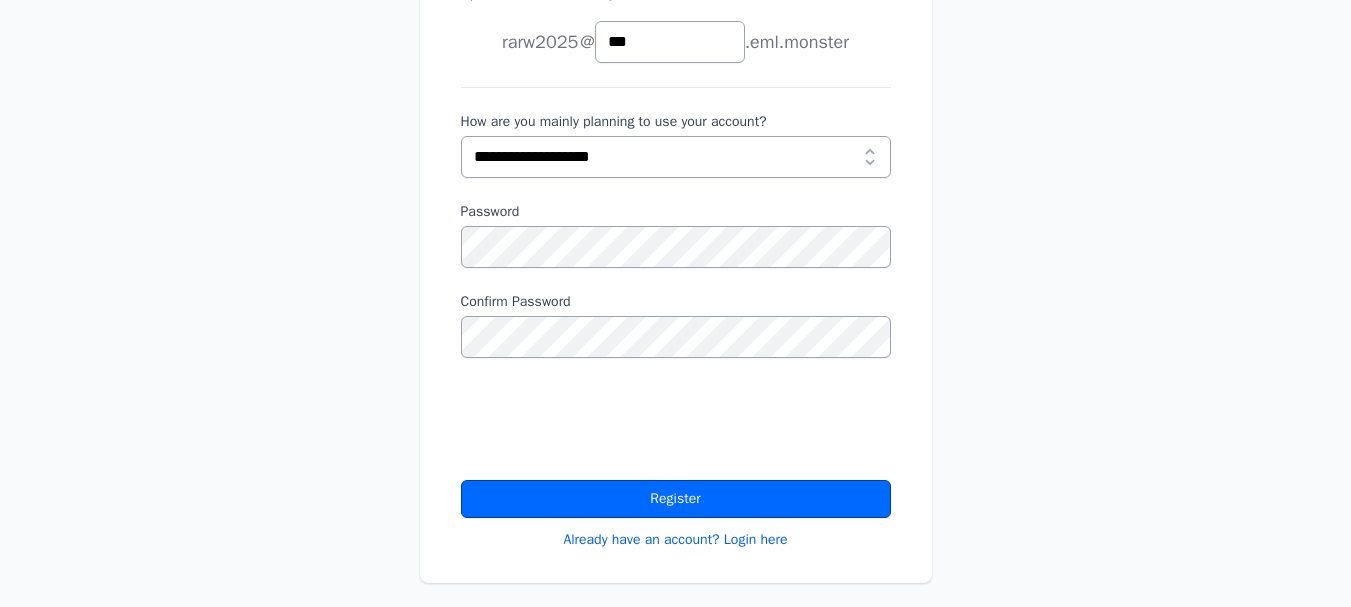 click on "Register" at bounding box center [676, 499] 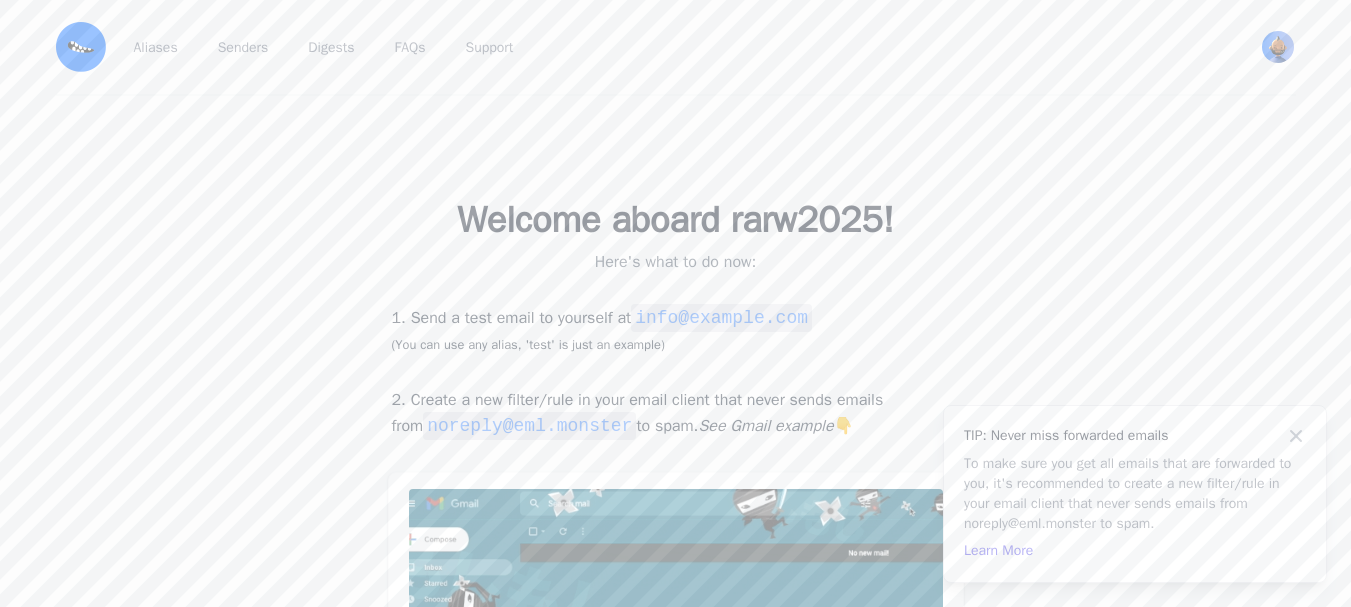 scroll, scrollTop: 0, scrollLeft: 0, axis: both 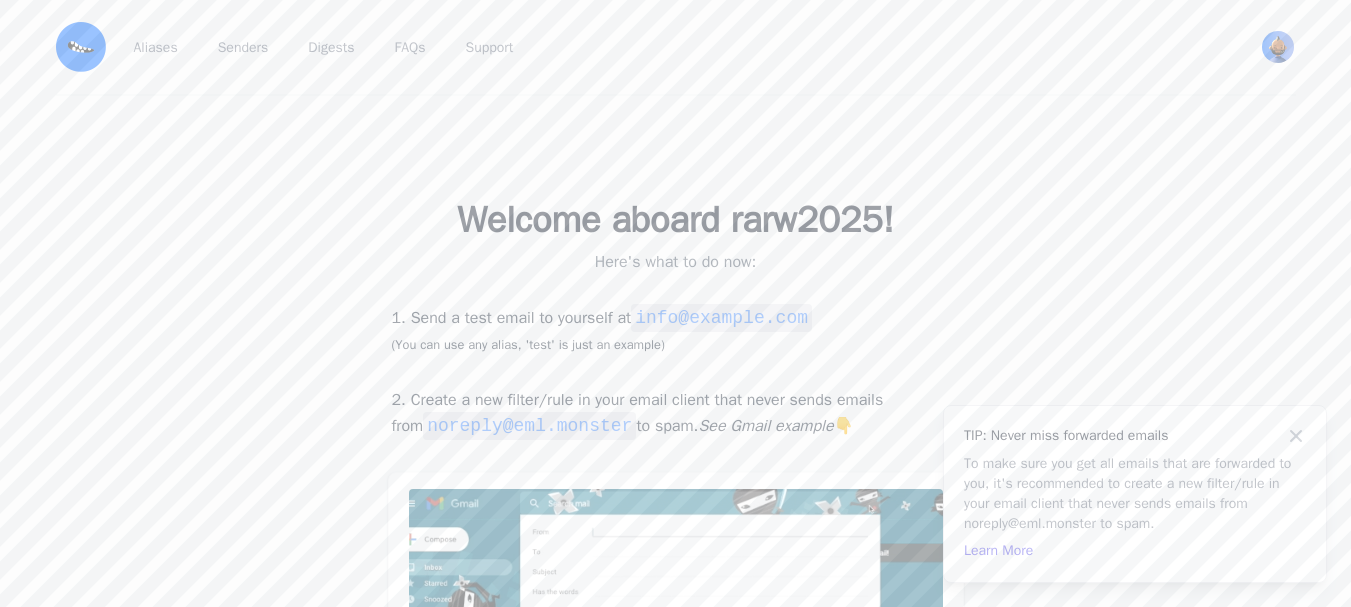 drag, startPoint x: 677, startPoint y: 359, endPoint x: 874, endPoint y: 361, distance: 197.01015 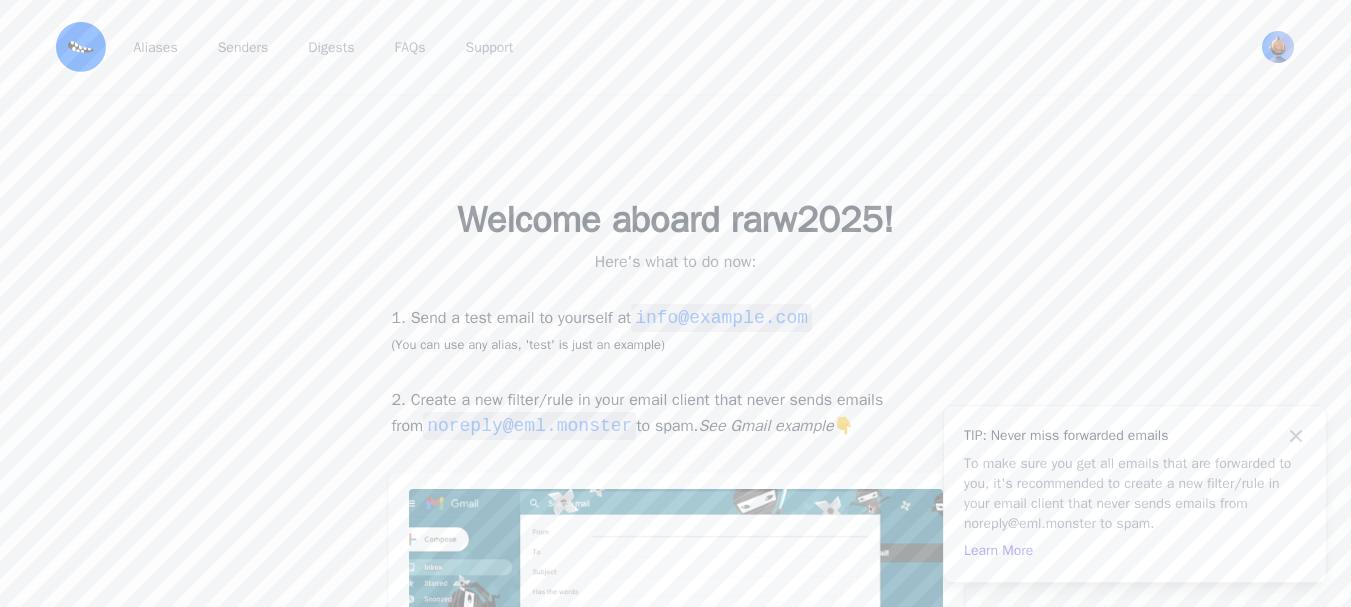 click on "1. Send a test email to yourself at  support@example.com (You can use any alias, 'test' is just an example)" at bounding box center (676, 330) 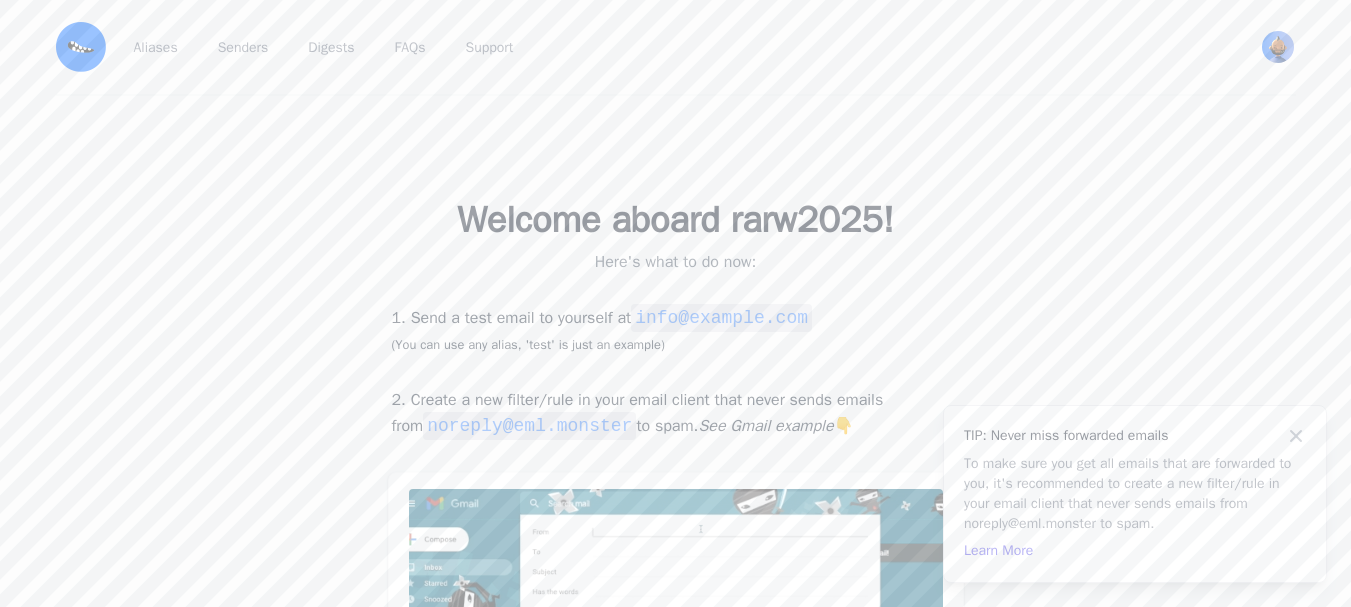 copy on "support@example.com" 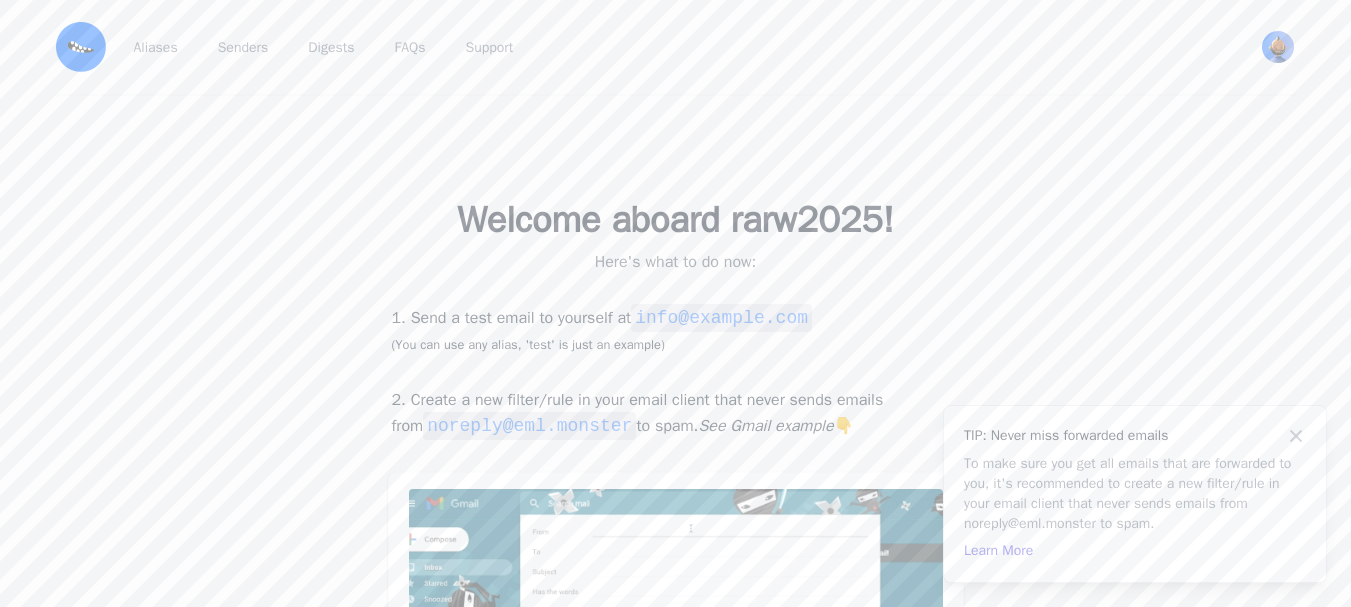 scroll, scrollTop: 0, scrollLeft: 0, axis: both 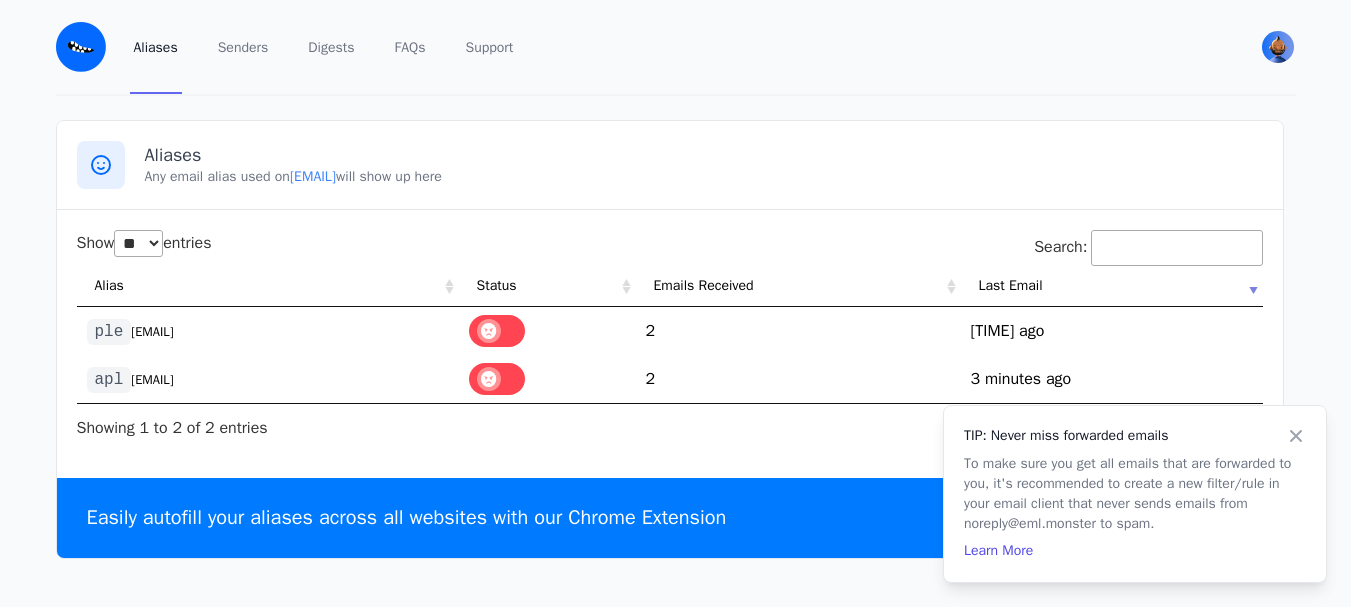 select on "**" 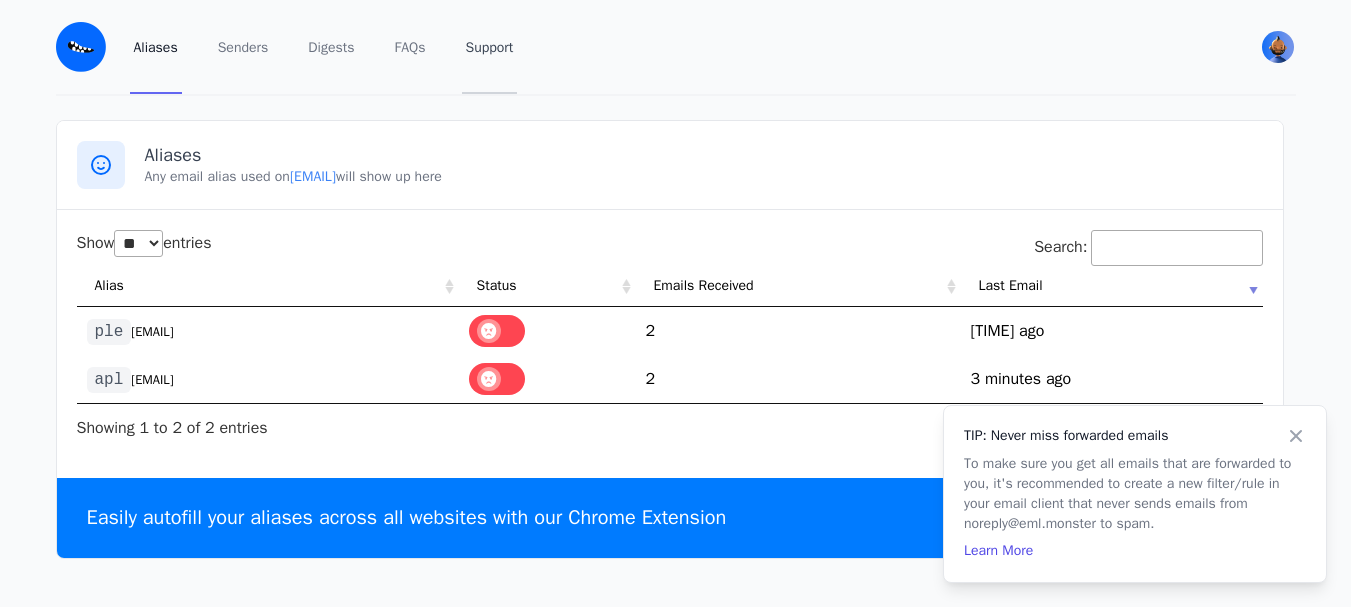 scroll, scrollTop: 0, scrollLeft: 0, axis: both 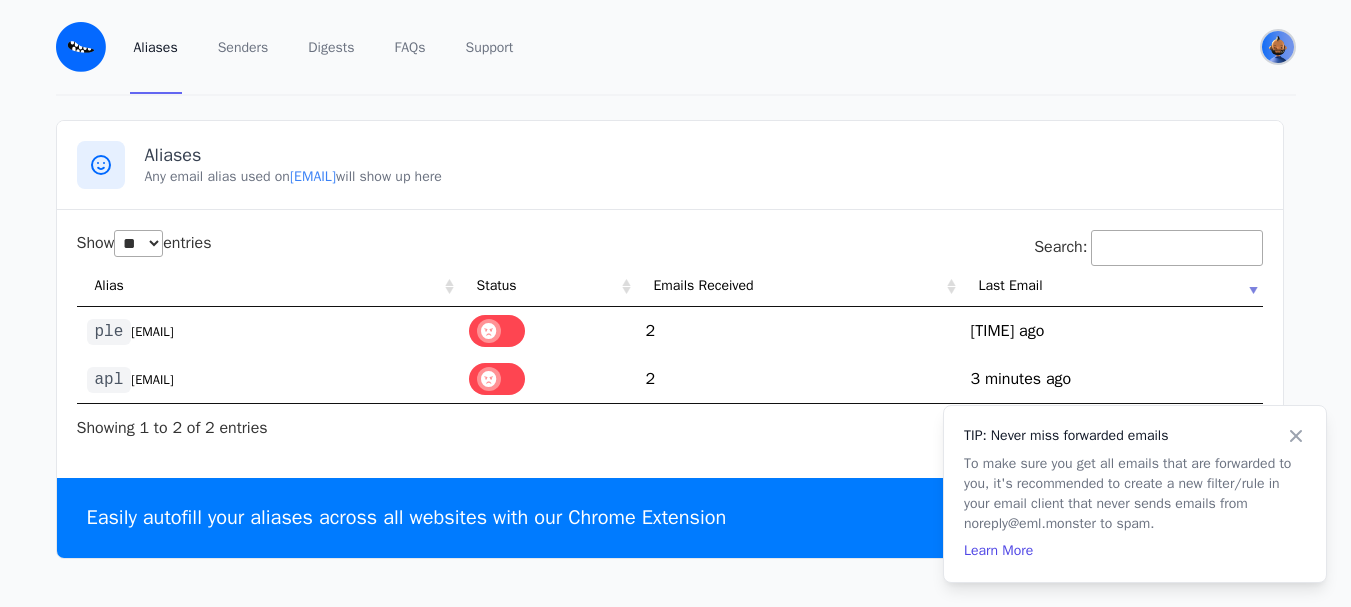 click at bounding box center [1278, 47] 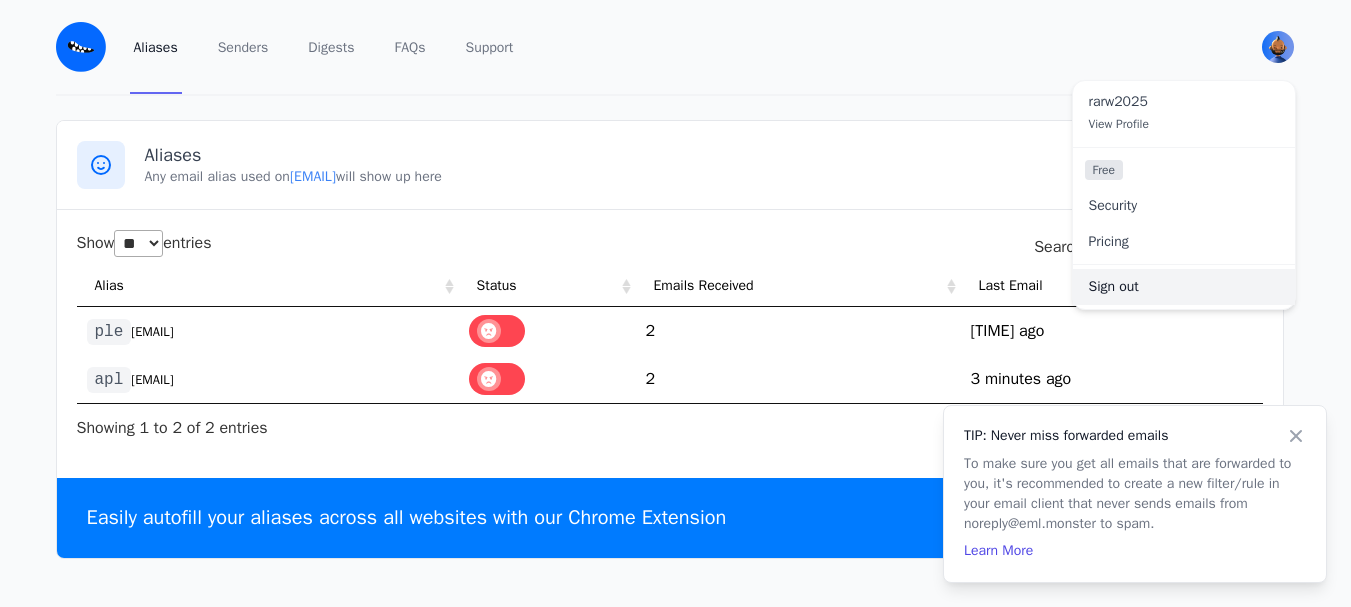 click on "Sign out" at bounding box center [1184, 287] 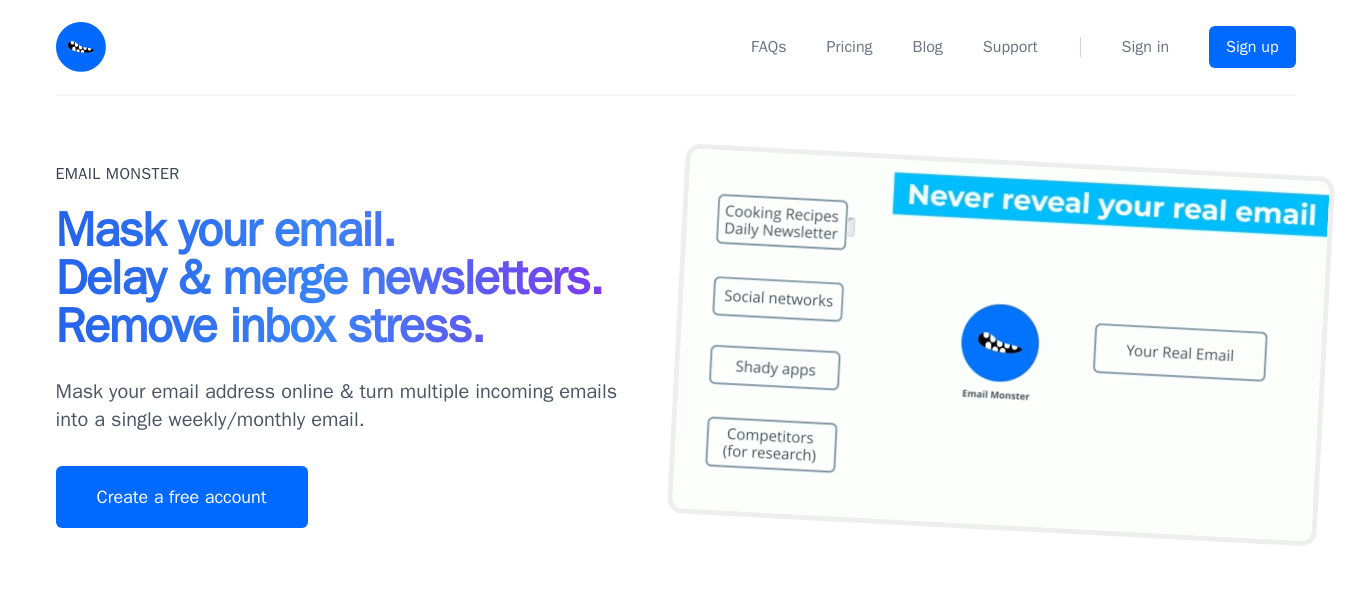 scroll, scrollTop: 0, scrollLeft: 0, axis: both 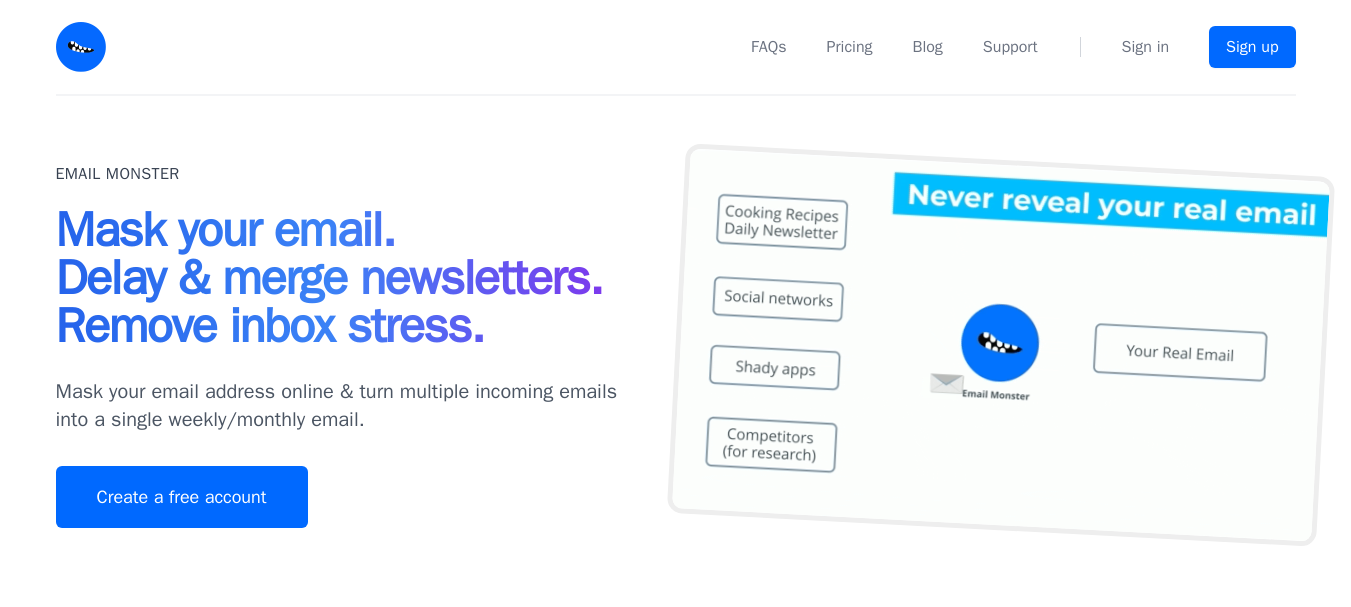 click on "Sign in" at bounding box center (1145, 47) 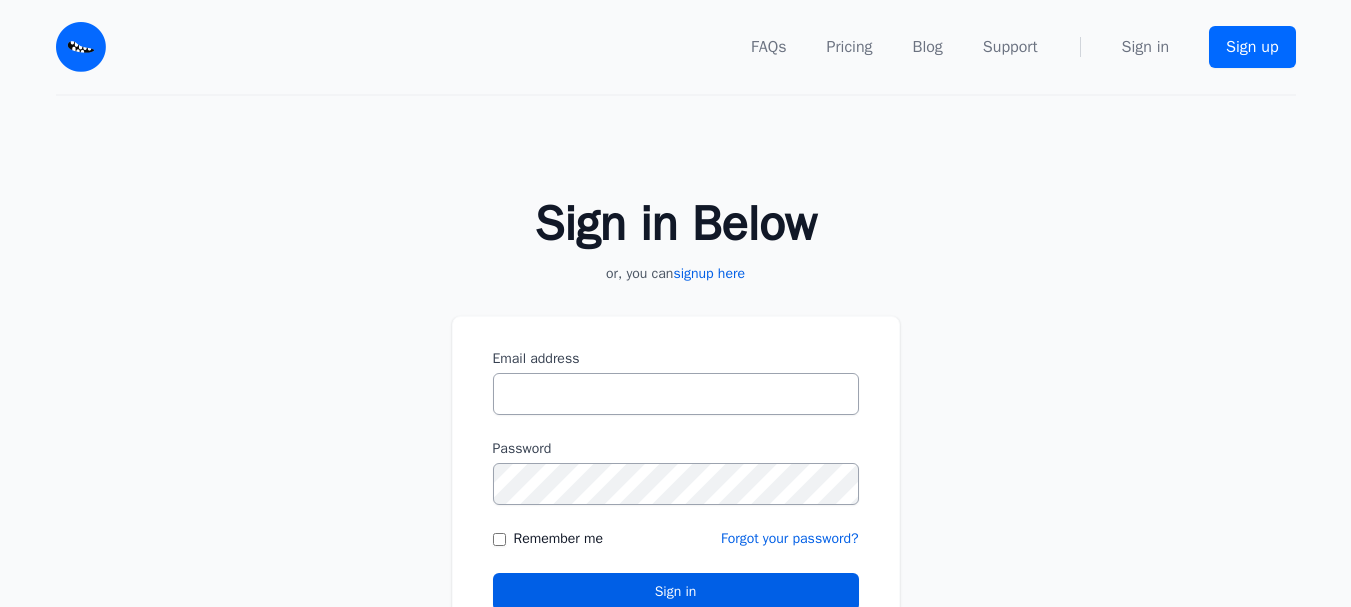 scroll, scrollTop: 0, scrollLeft: 0, axis: both 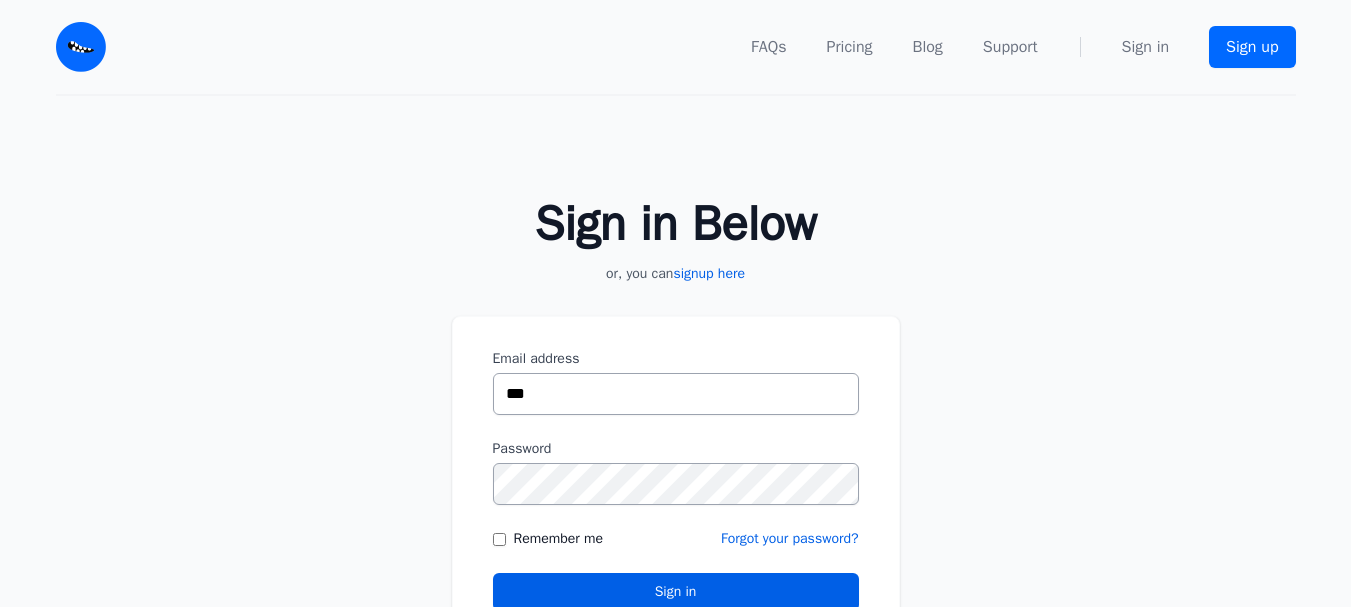 click on "***" at bounding box center (676, 394) 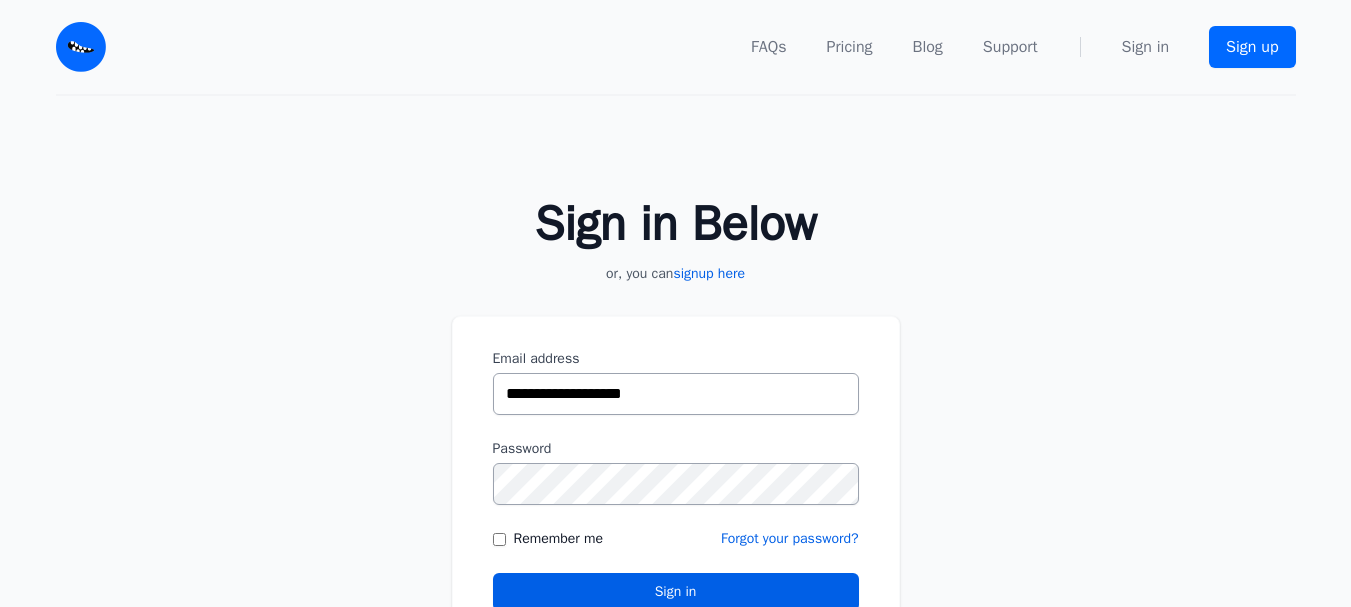 scroll, scrollTop: 278, scrollLeft: 0, axis: vertical 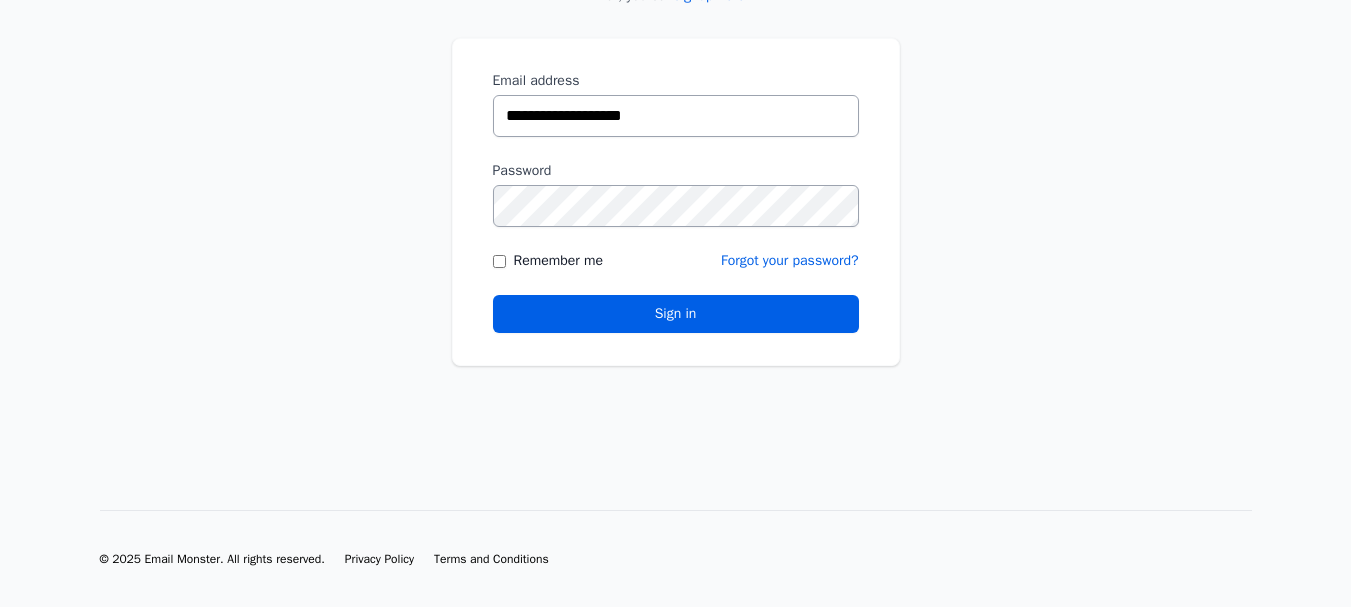 type on "**********" 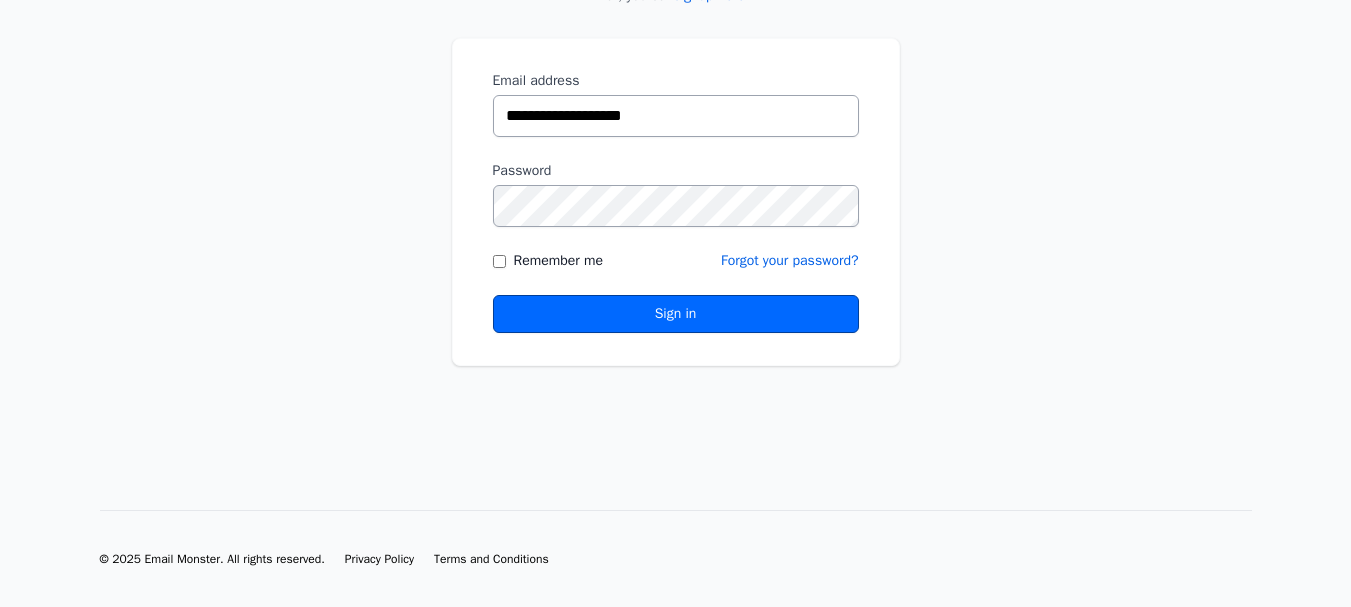 click on "Sign in" at bounding box center (676, 314) 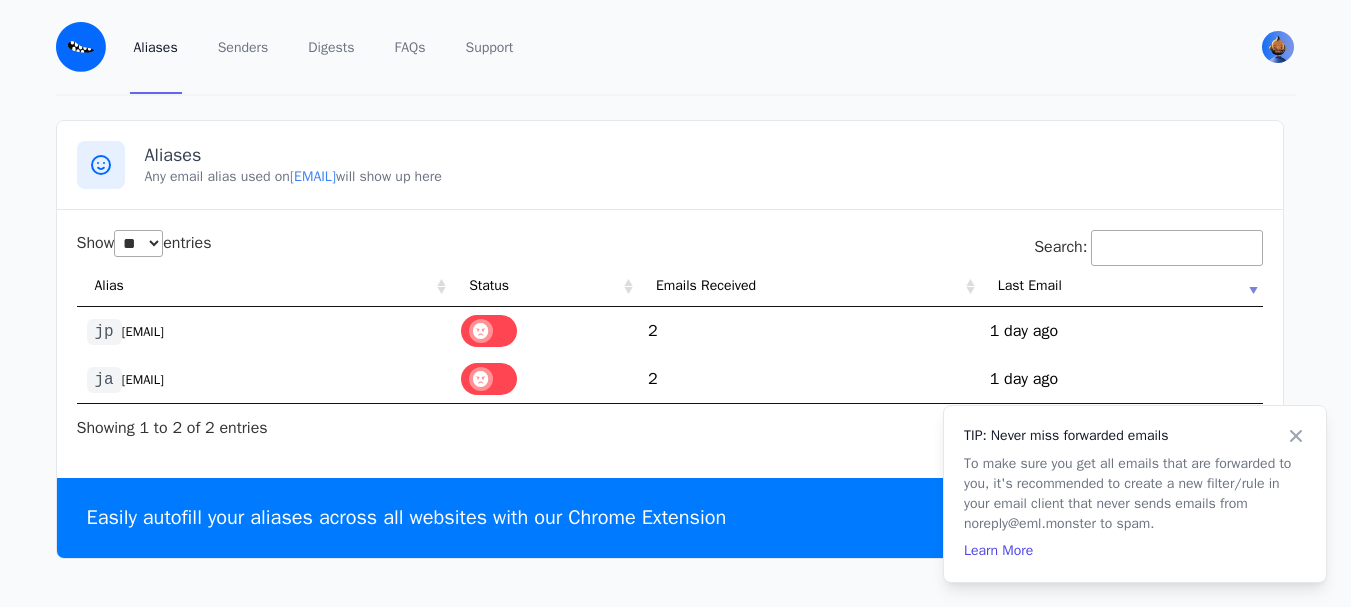 select on "**" 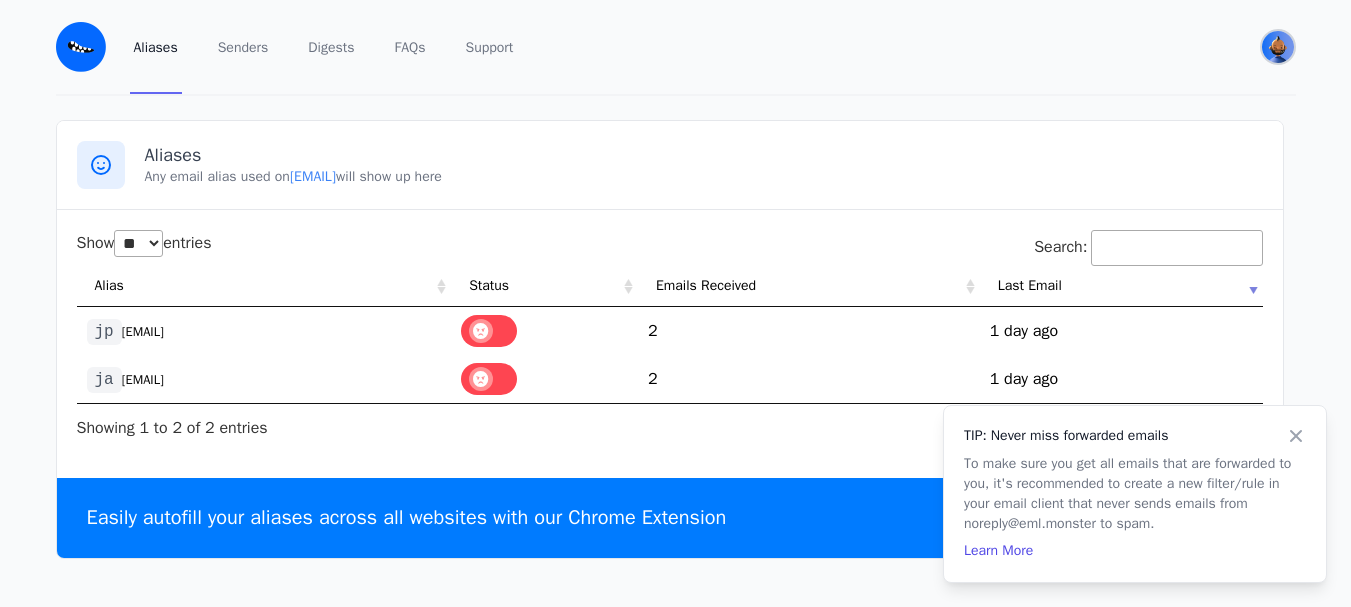 click at bounding box center [1278, 47] 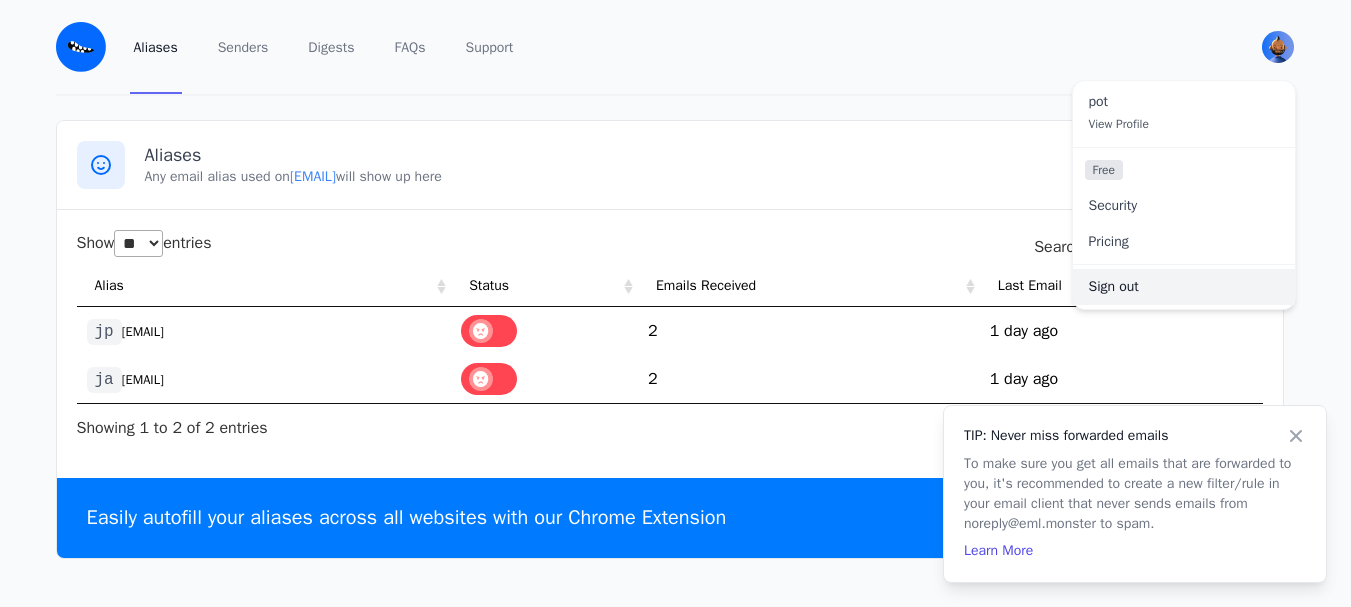 click on "Sign out" at bounding box center (1184, 287) 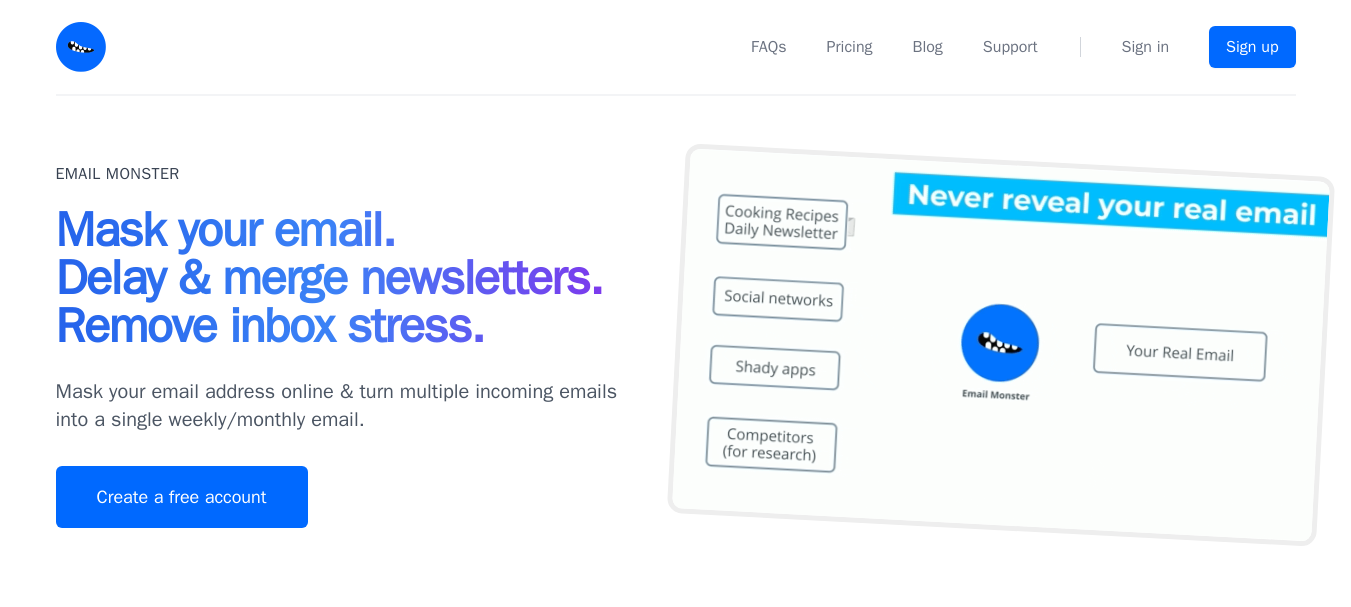 scroll, scrollTop: 0, scrollLeft: 0, axis: both 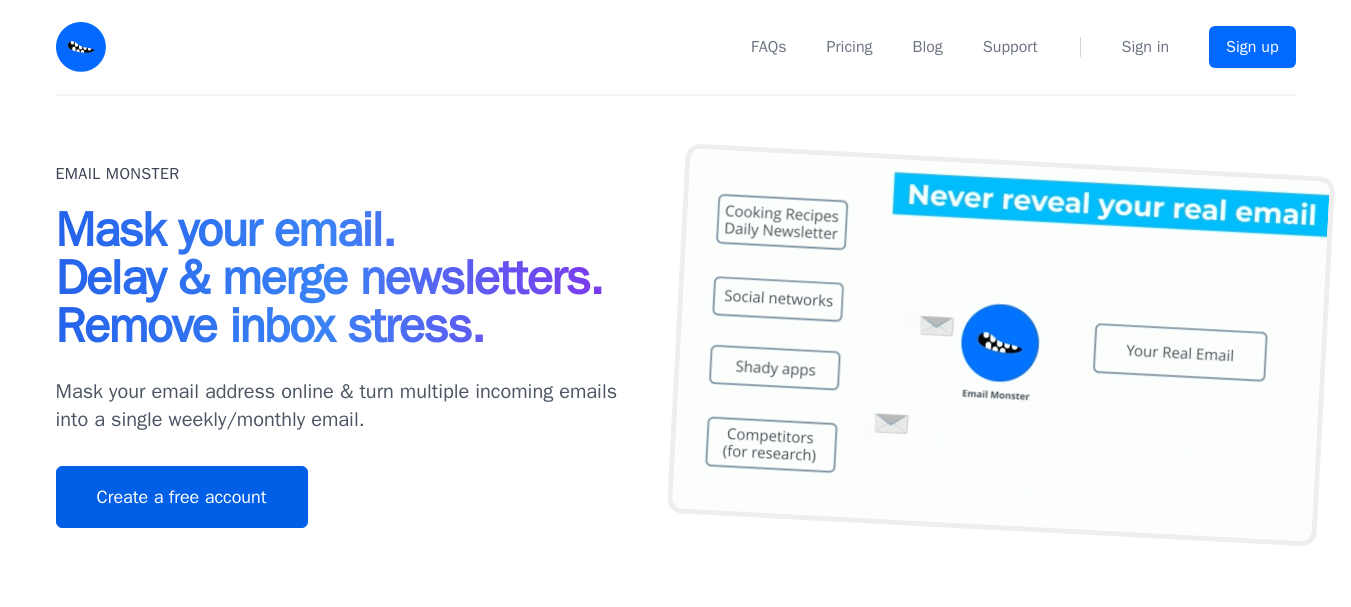 click on "Create a free account" at bounding box center [182, 497] 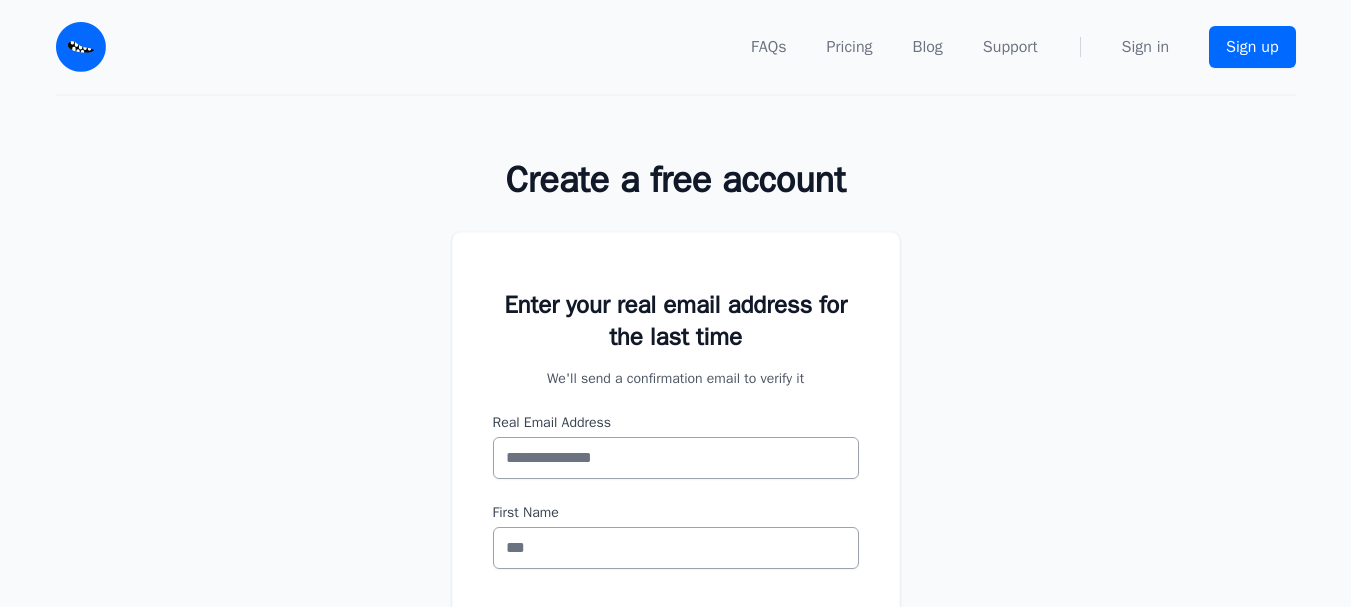 scroll, scrollTop: 0, scrollLeft: 0, axis: both 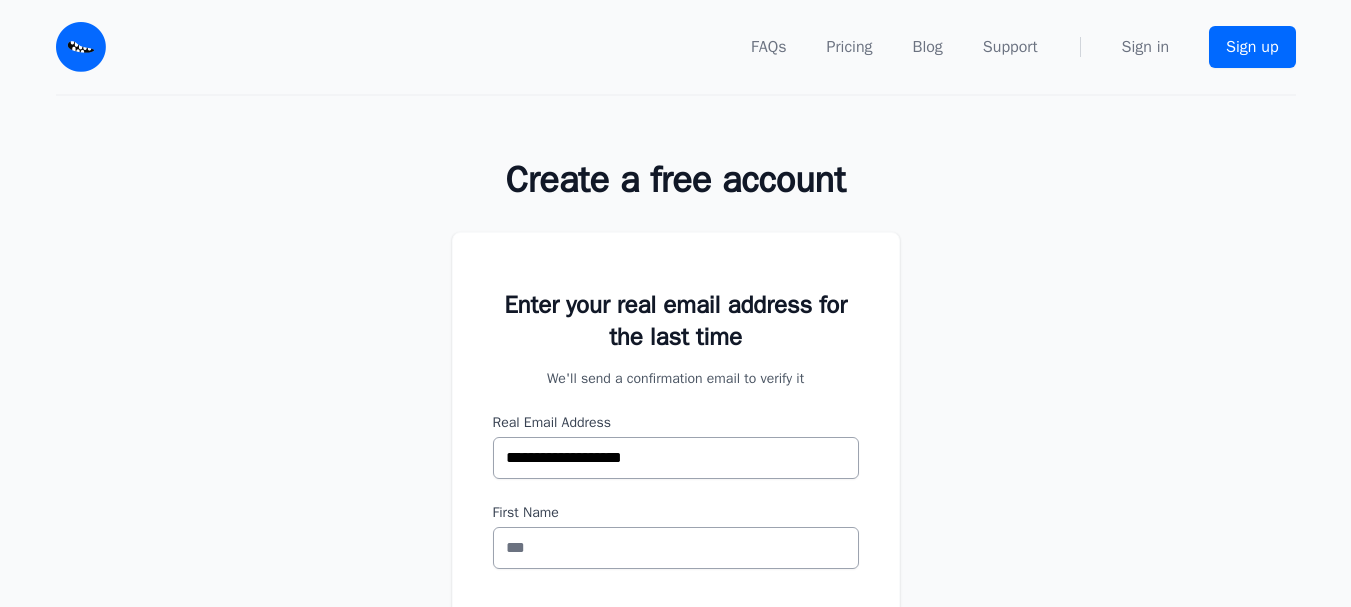 type on "**********" 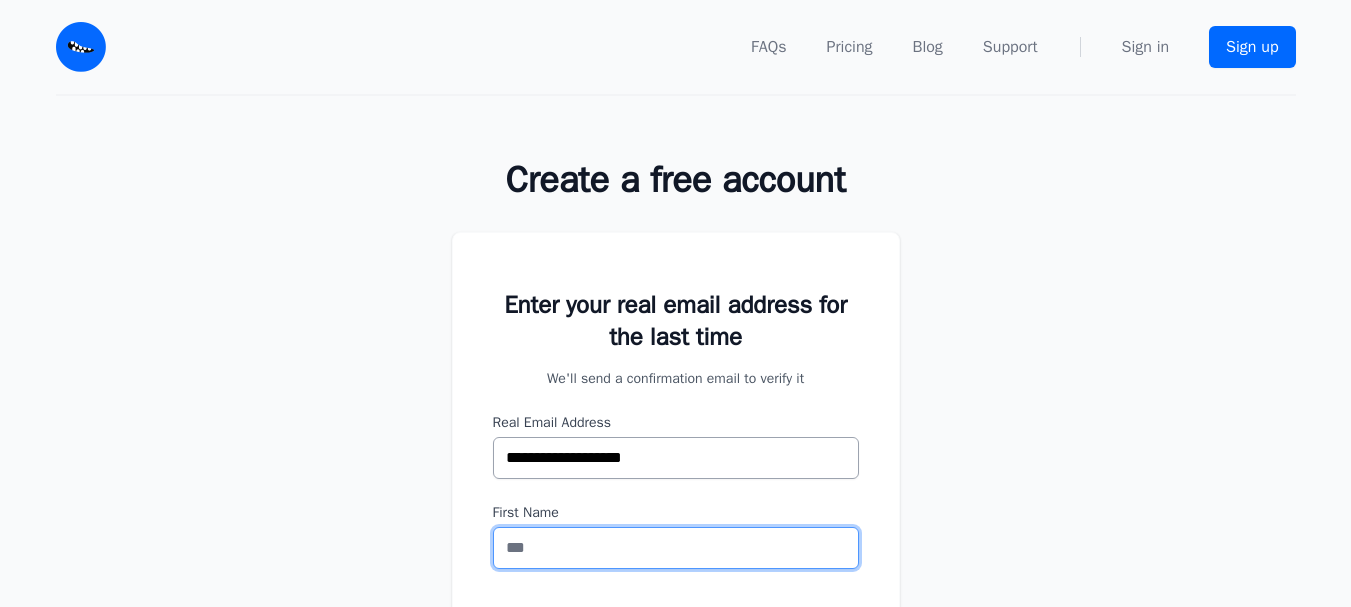 click on "First Name" at bounding box center [676, 548] 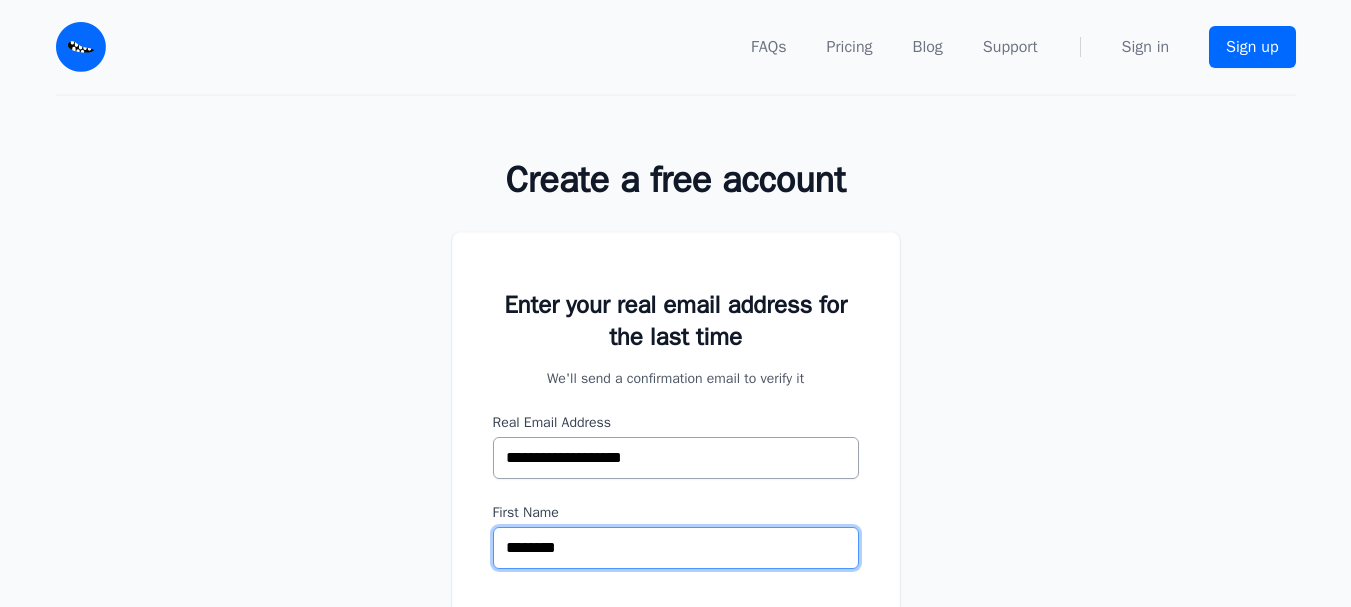 scroll, scrollTop: 0, scrollLeft: 0, axis: both 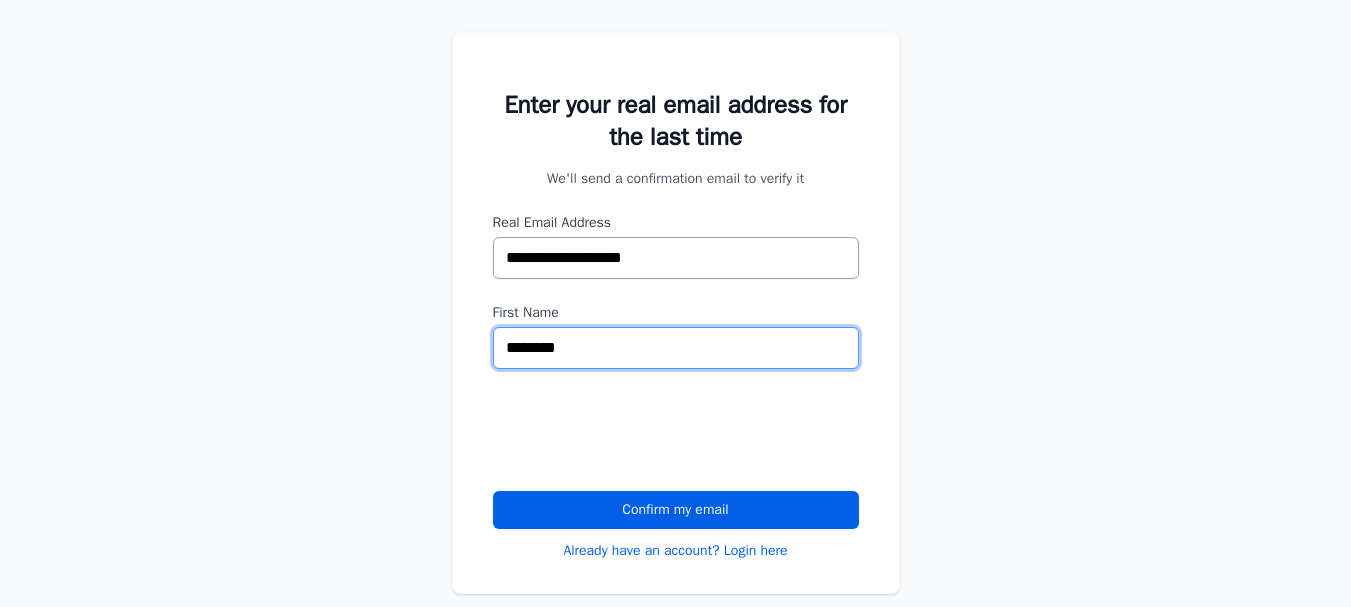 type on "********" 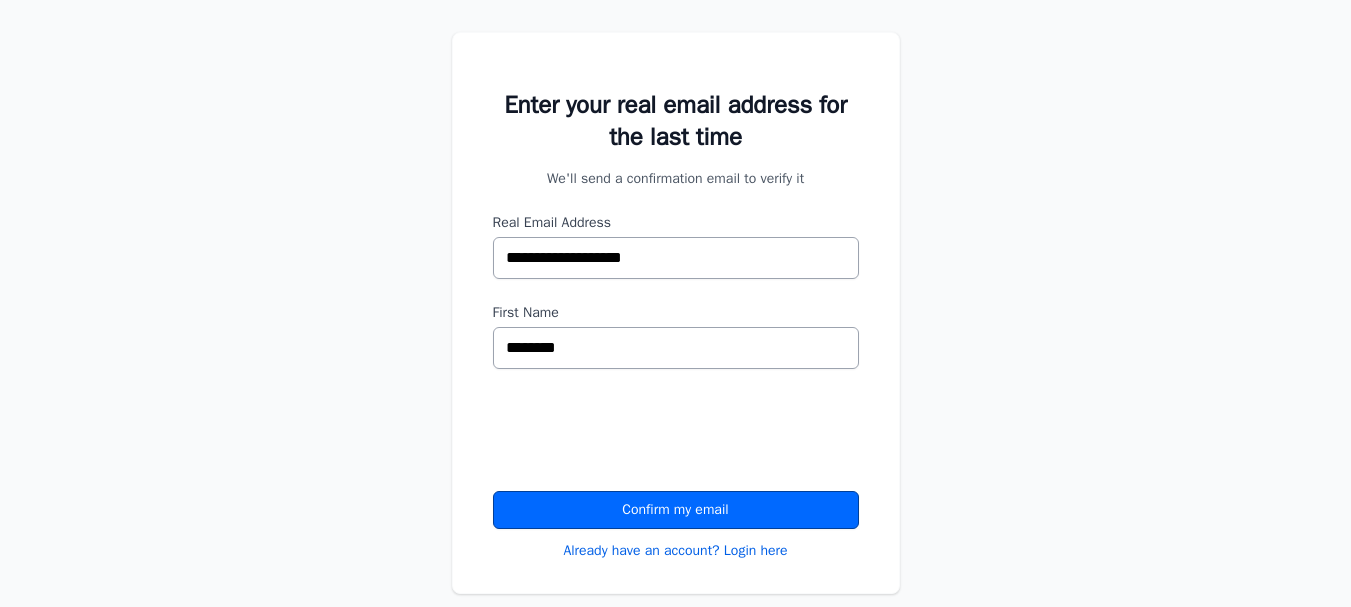 click on "Confirm my email" at bounding box center [676, 510] 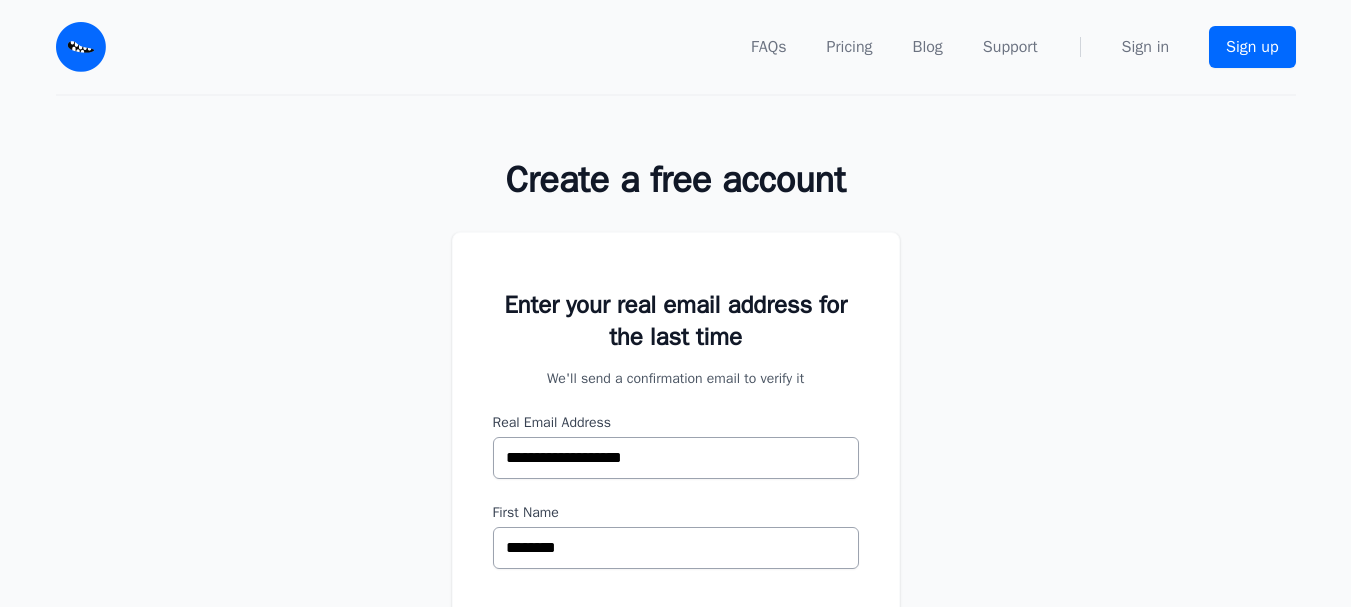 scroll, scrollTop: 0, scrollLeft: 0, axis: both 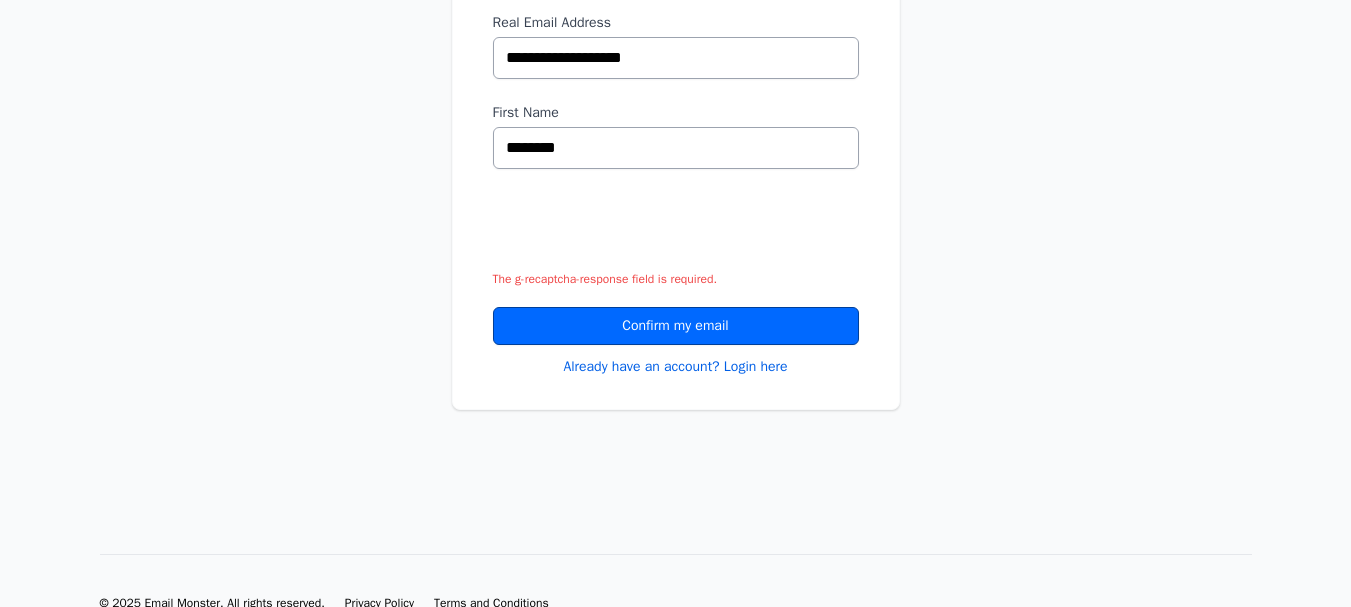 click on "Confirm my email" at bounding box center [676, 326] 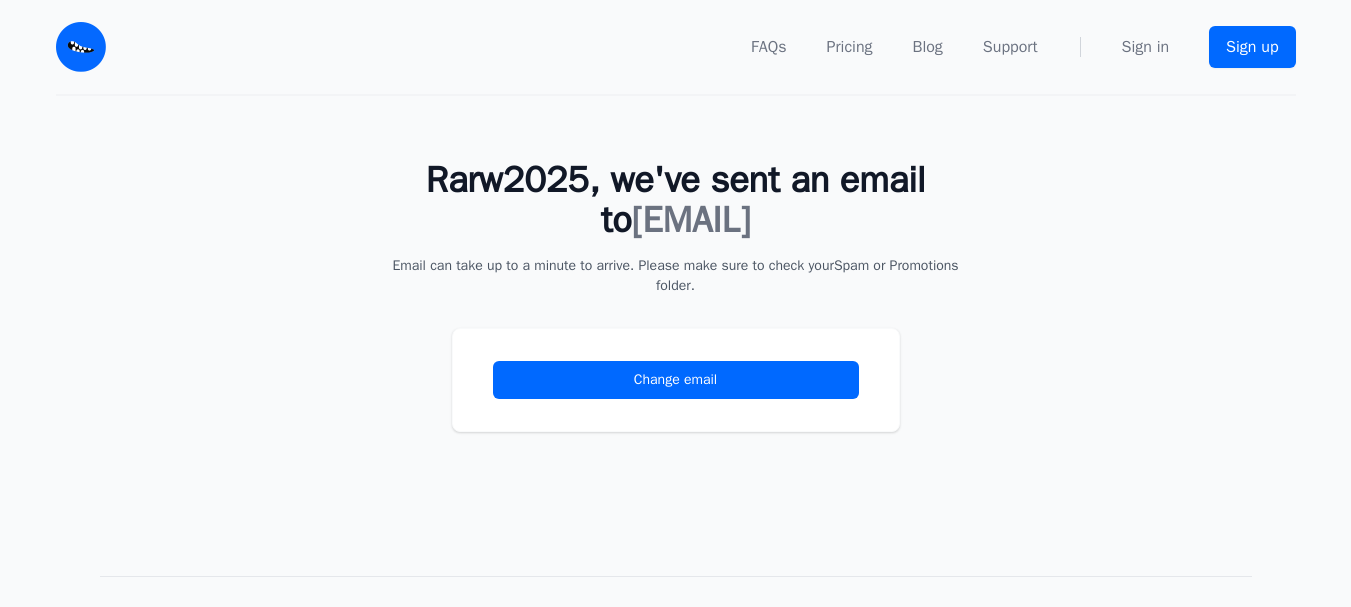 scroll, scrollTop: 0, scrollLeft: 0, axis: both 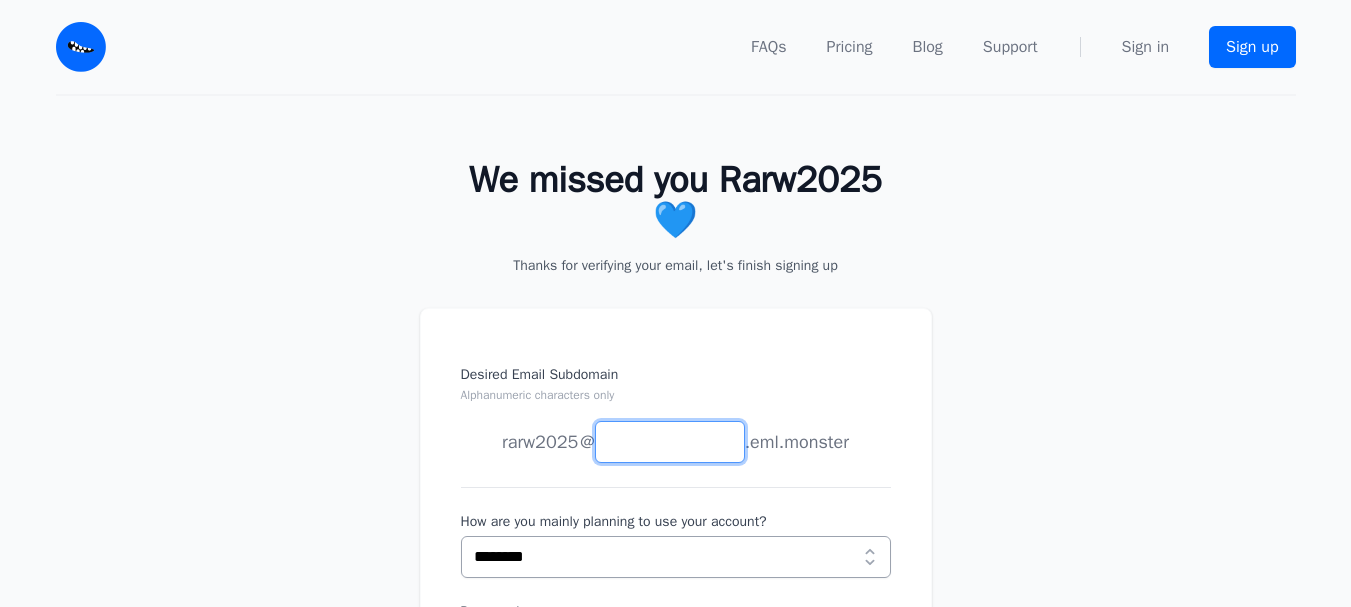 click on "Desired Email Subdomain
Alphanumeric characters only" at bounding box center (670, 442) 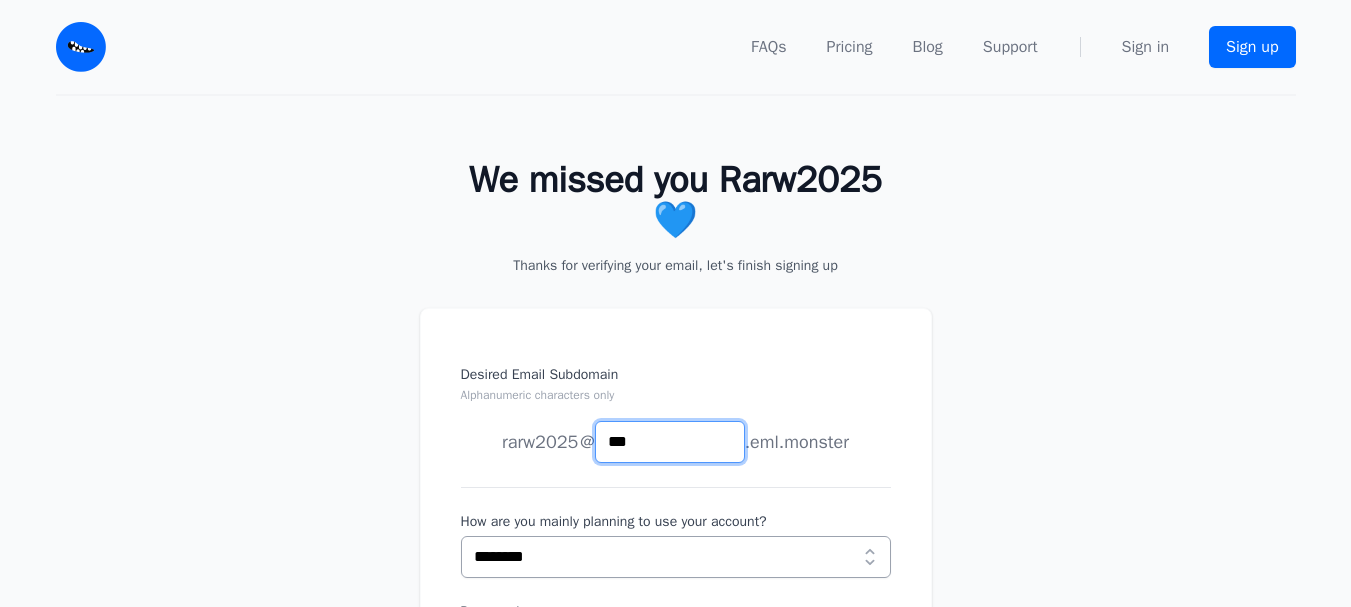 scroll, scrollTop: 200, scrollLeft: 0, axis: vertical 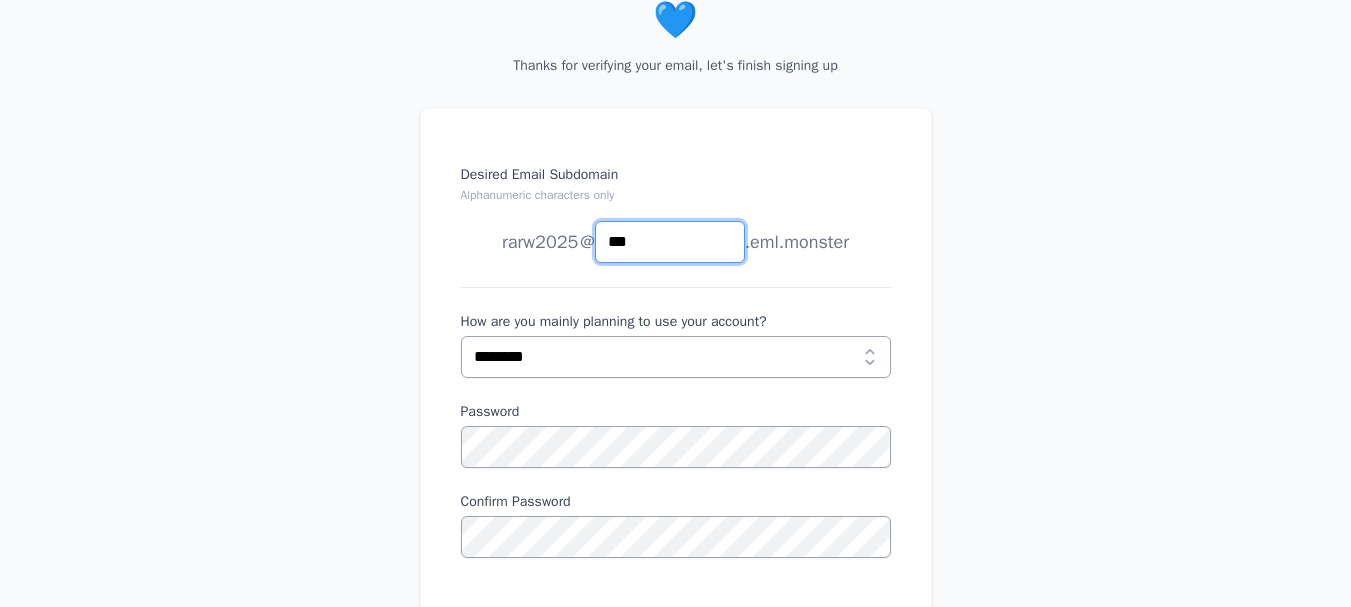 type on "***" 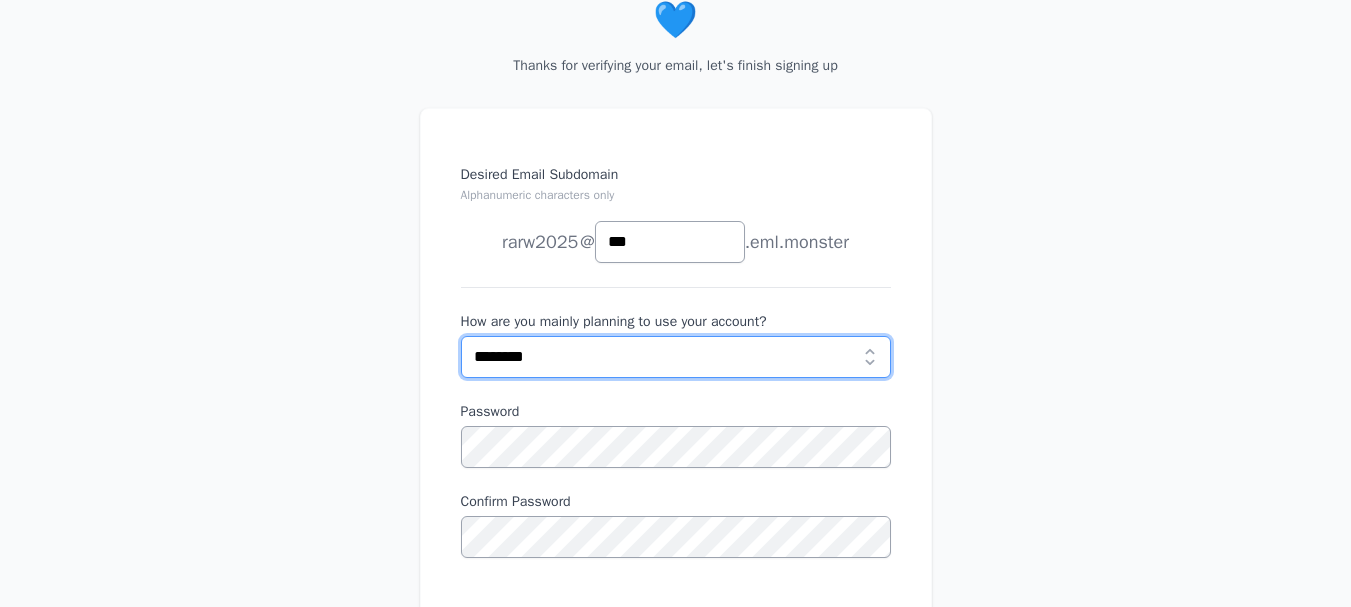 click on "**********" at bounding box center (676, 357) 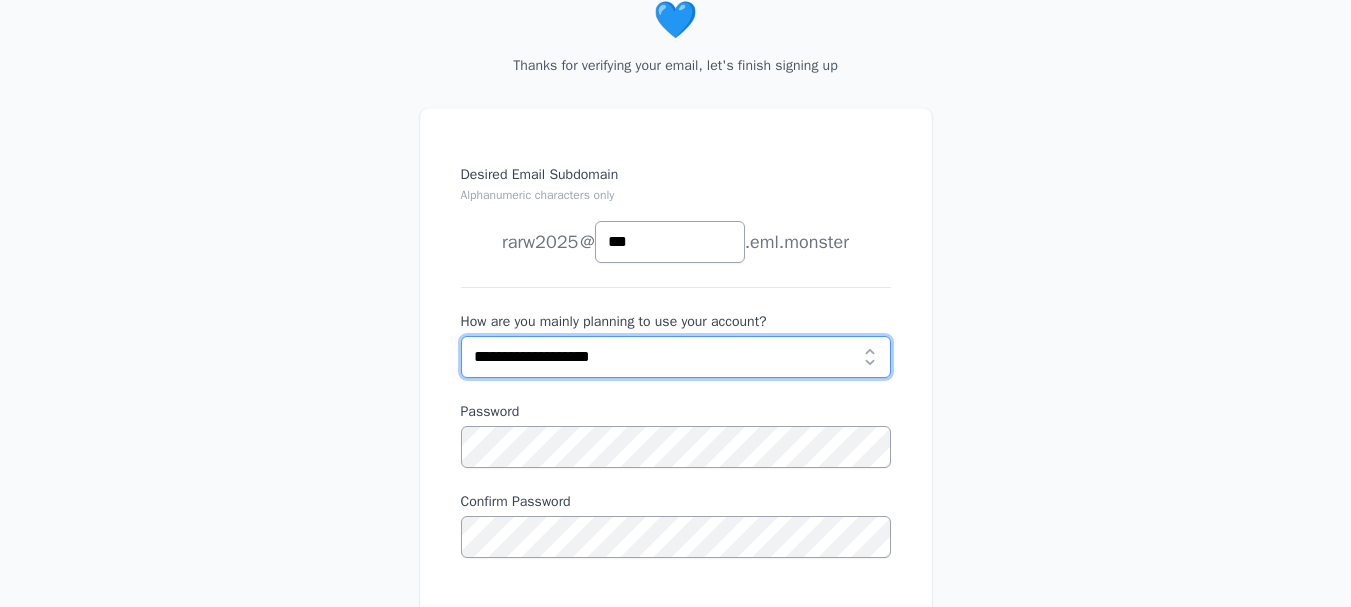 click on "**********" at bounding box center (676, 357) 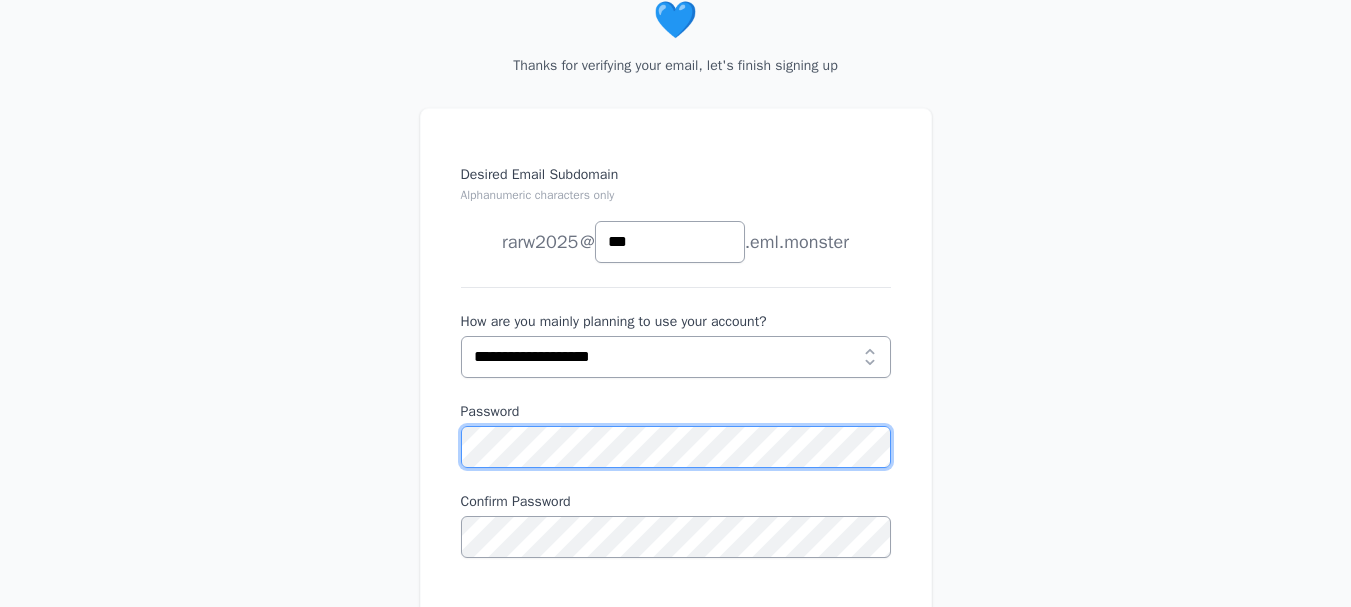scroll, scrollTop: 0, scrollLeft: 0, axis: both 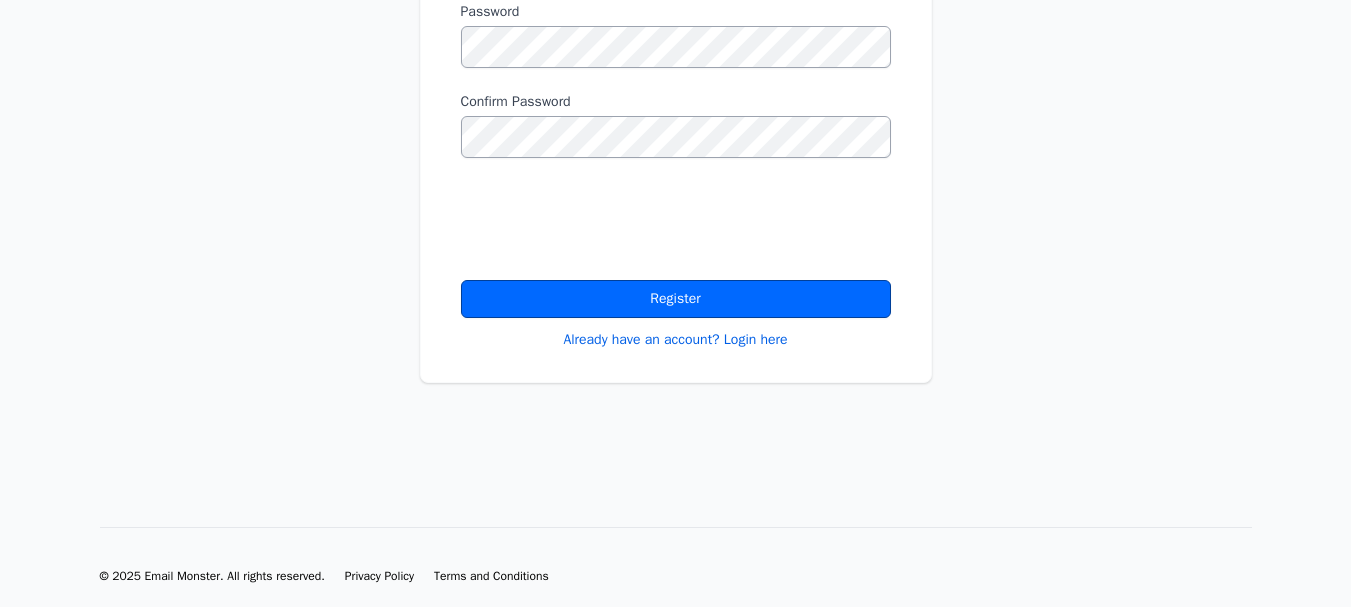 click on "Register" at bounding box center [676, 299] 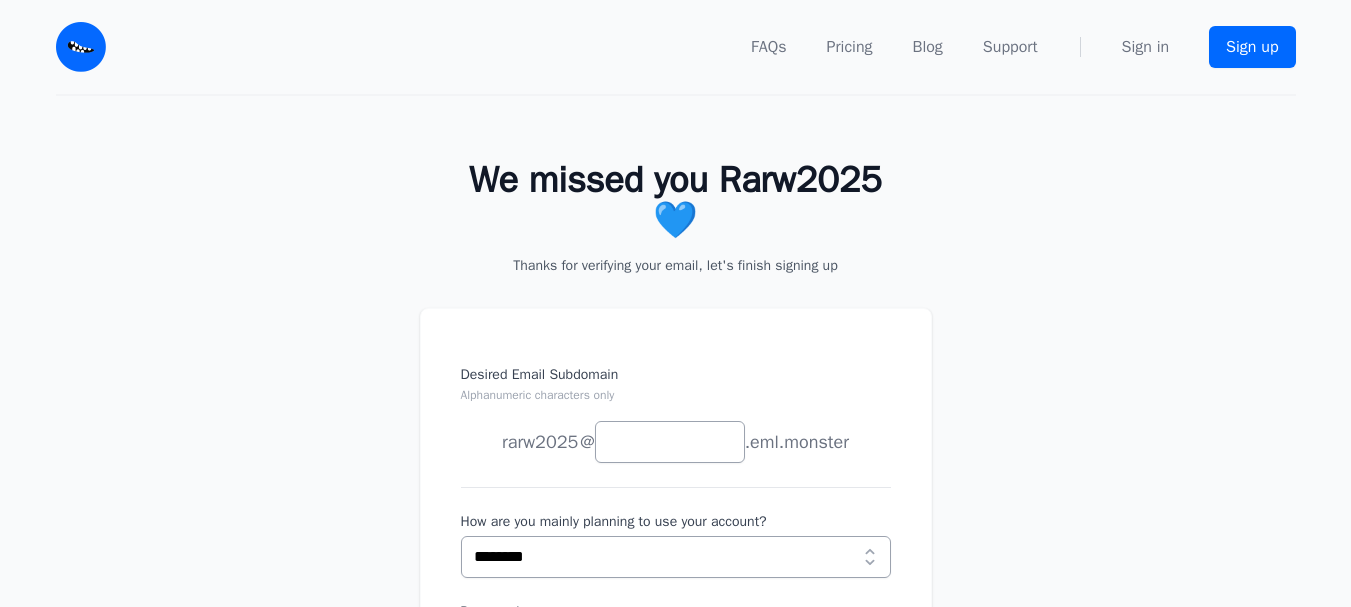 scroll, scrollTop: 0, scrollLeft: 0, axis: both 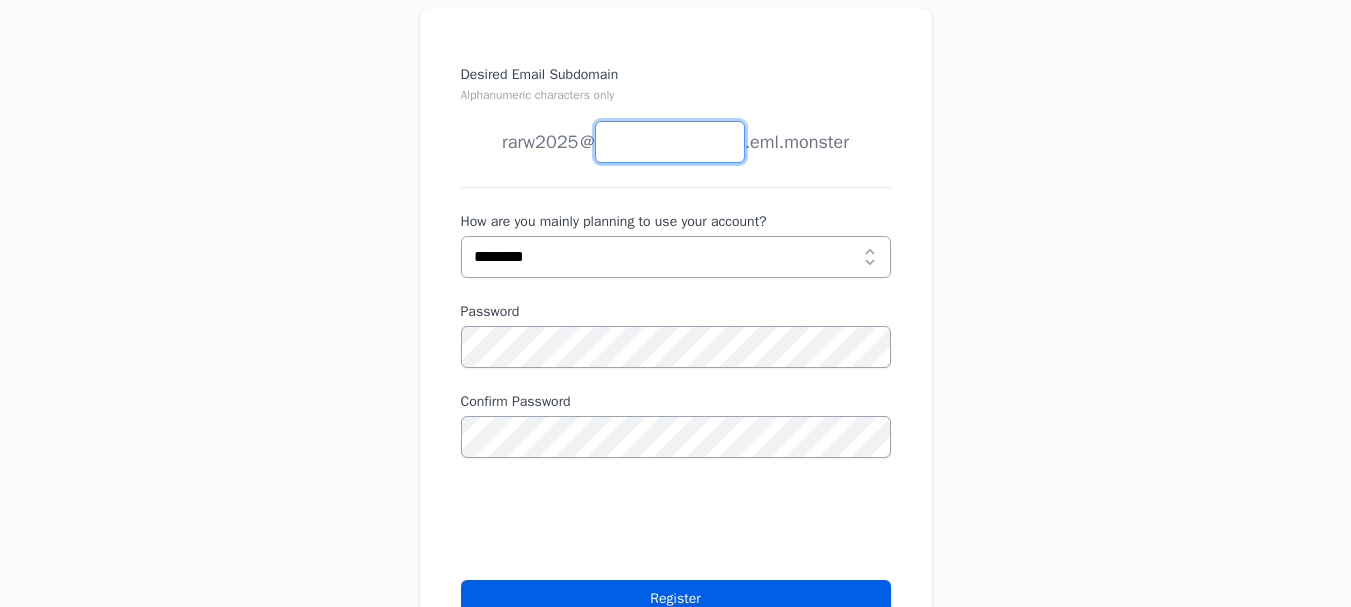 click on "Desired Email Subdomain
Alphanumeric characters only" at bounding box center [670, 142] 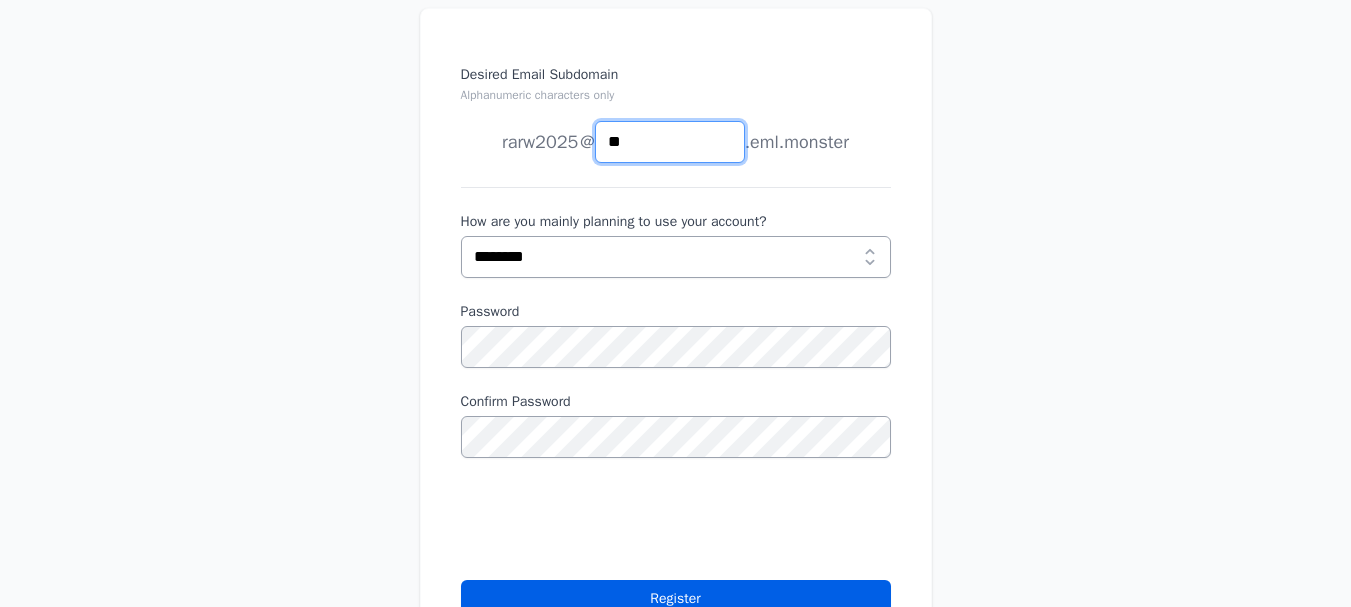 click on "**" at bounding box center [670, 142] 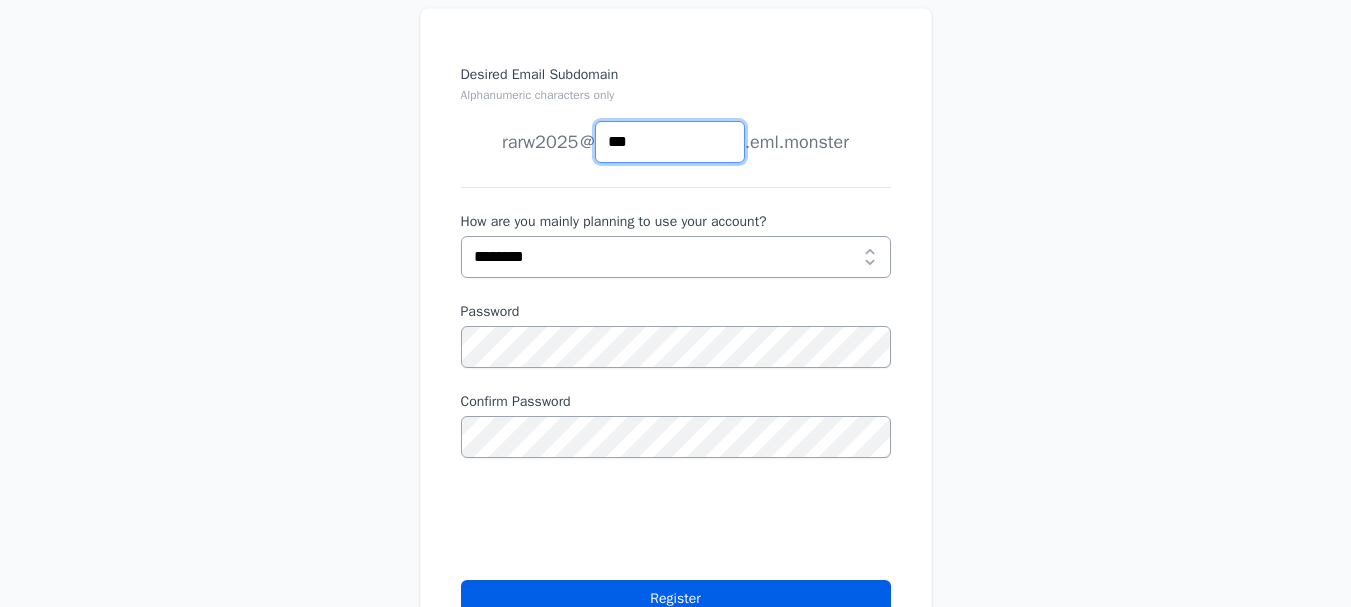 scroll, scrollTop: 0, scrollLeft: 0, axis: both 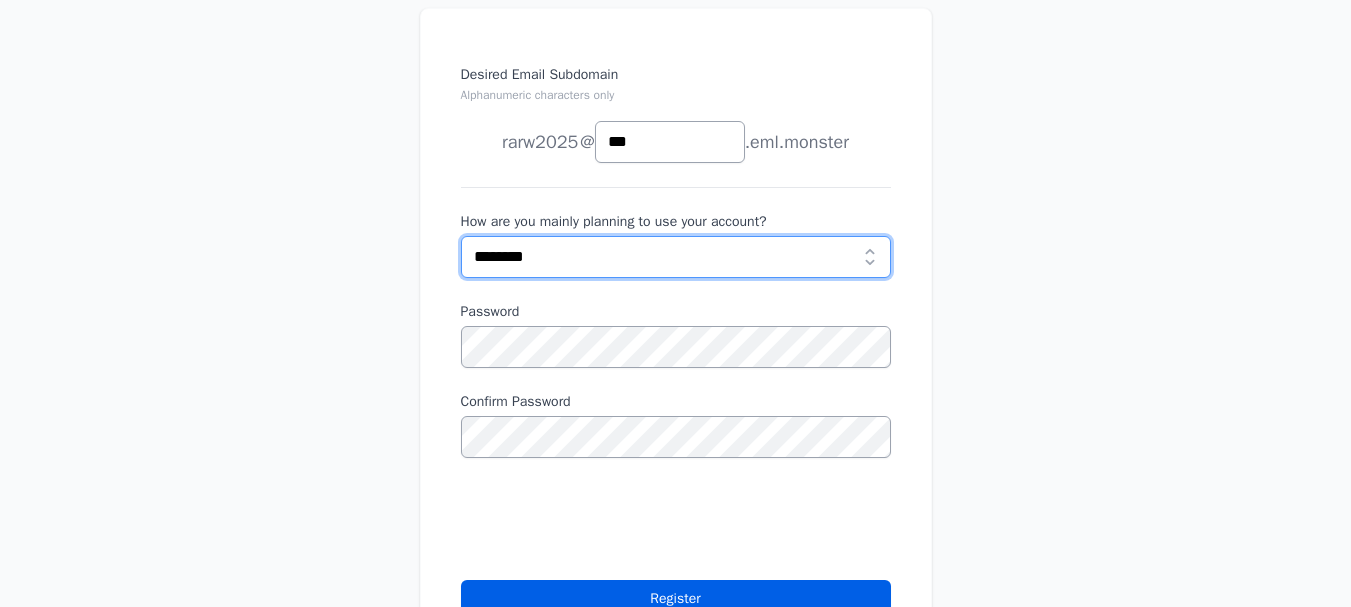 click on "**********" at bounding box center [676, 257] 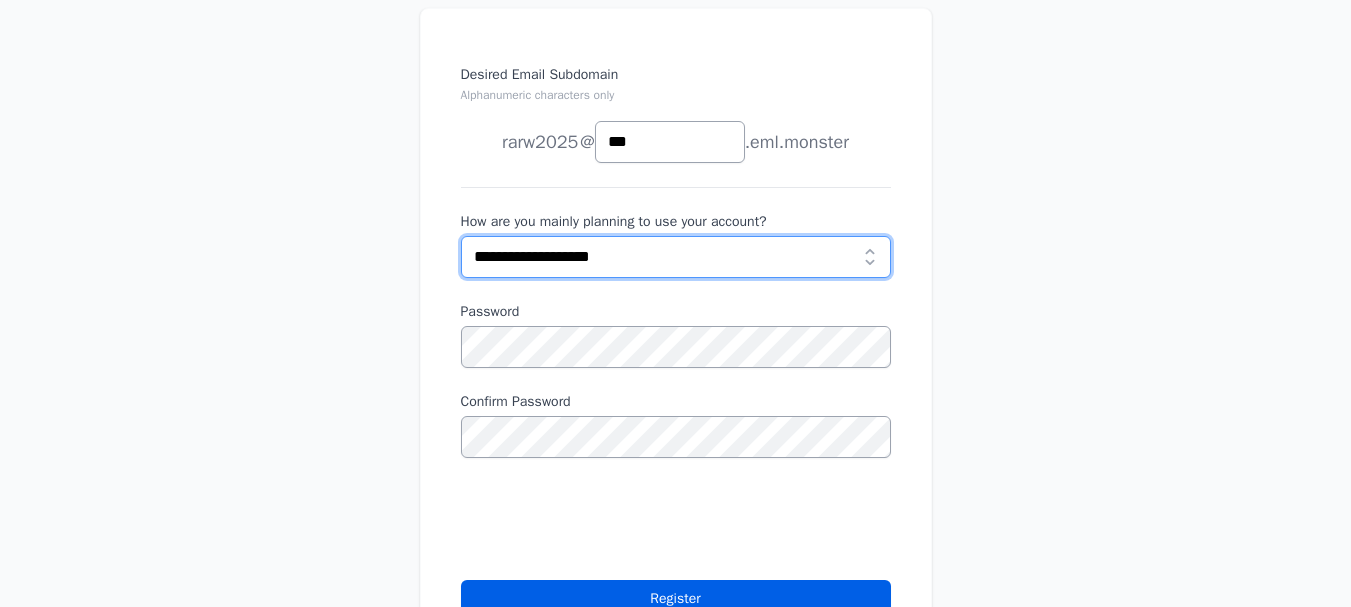 click on "**********" at bounding box center (676, 257) 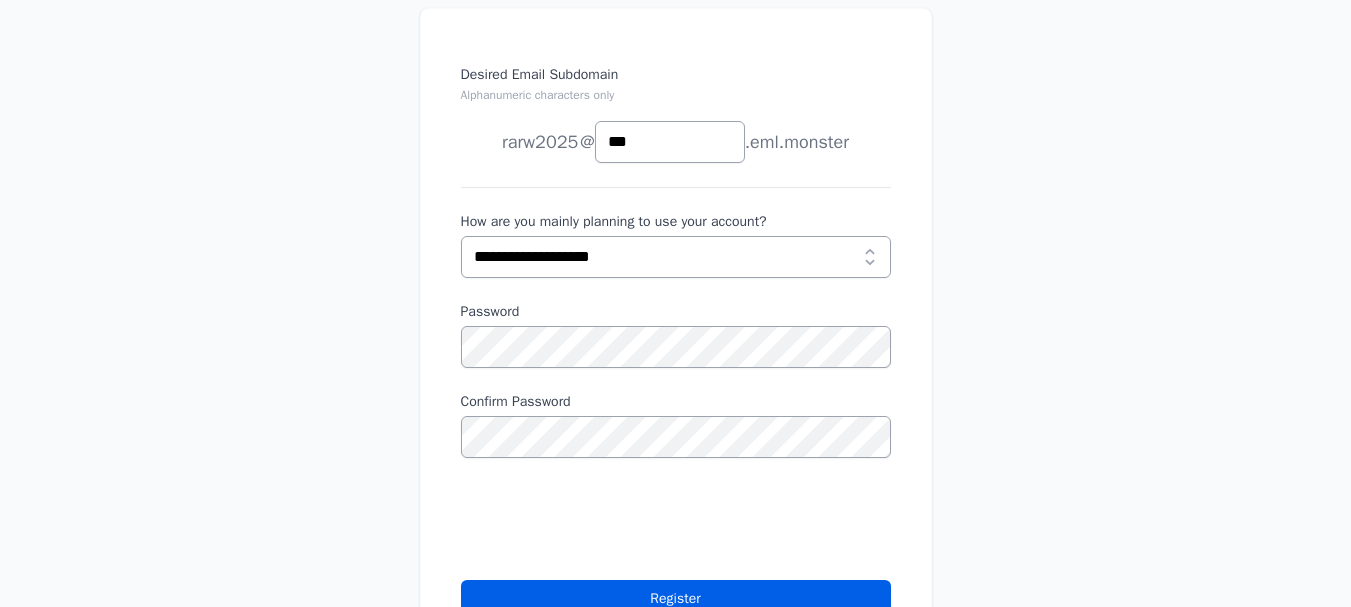 scroll, scrollTop: 500, scrollLeft: 0, axis: vertical 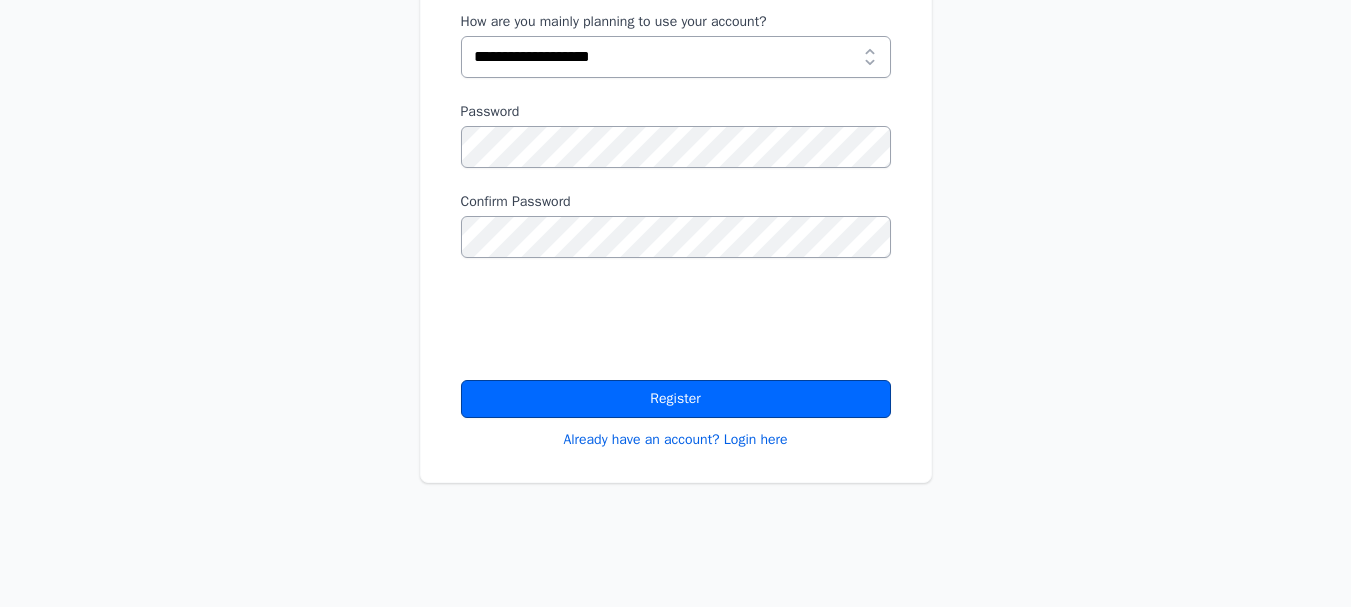 click on "Register" at bounding box center [676, 399] 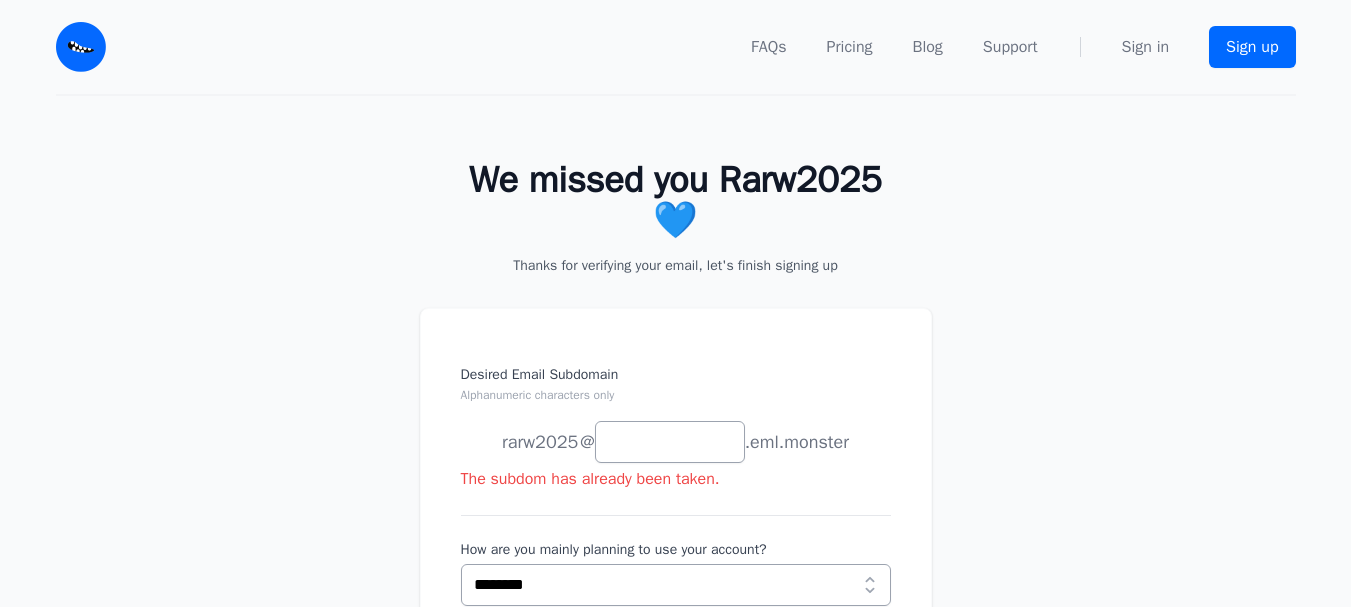 scroll, scrollTop: 0, scrollLeft: 0, axis: both 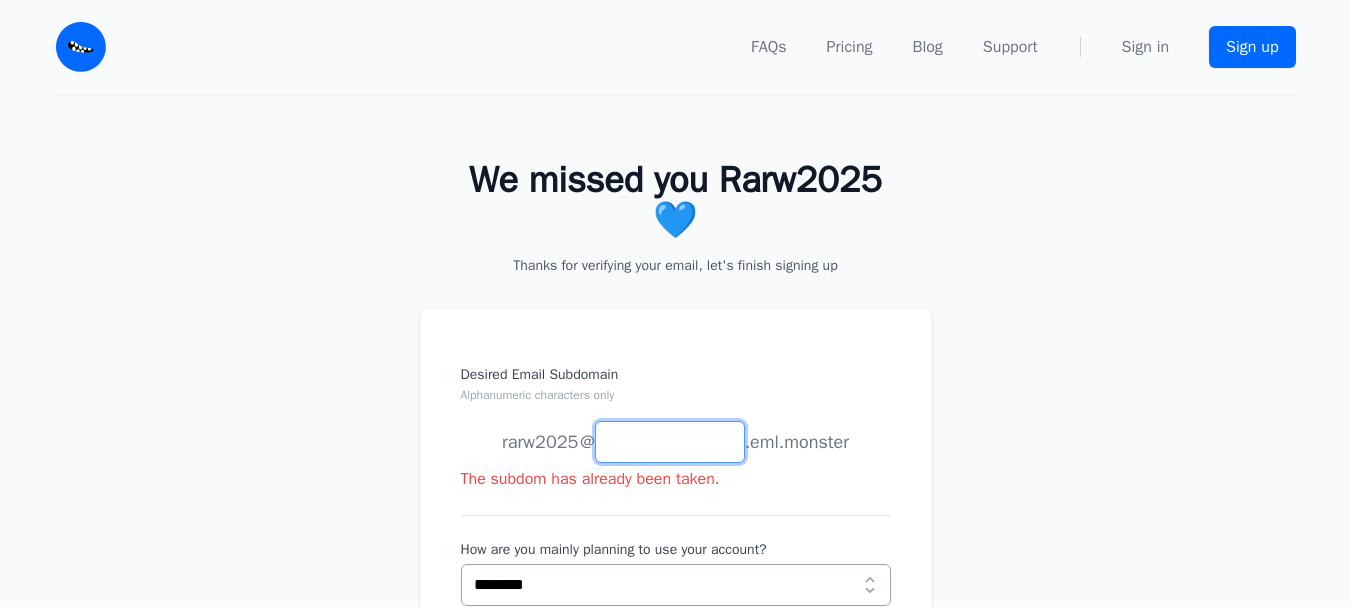 drag, startPoint x: 0, startPoint y: 0, endPoint x: 705, endPoint y: 430, distance: 825.7875 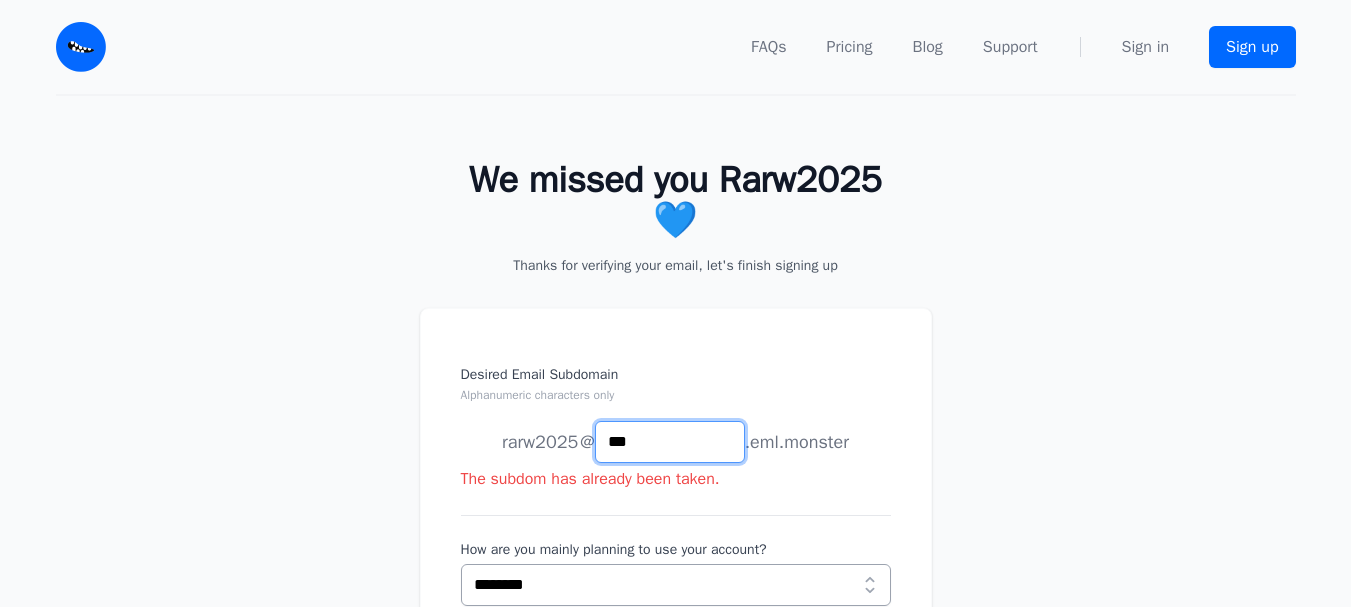 scroll, scrollTop: 100, scrollLeft: 0, axis: vertical 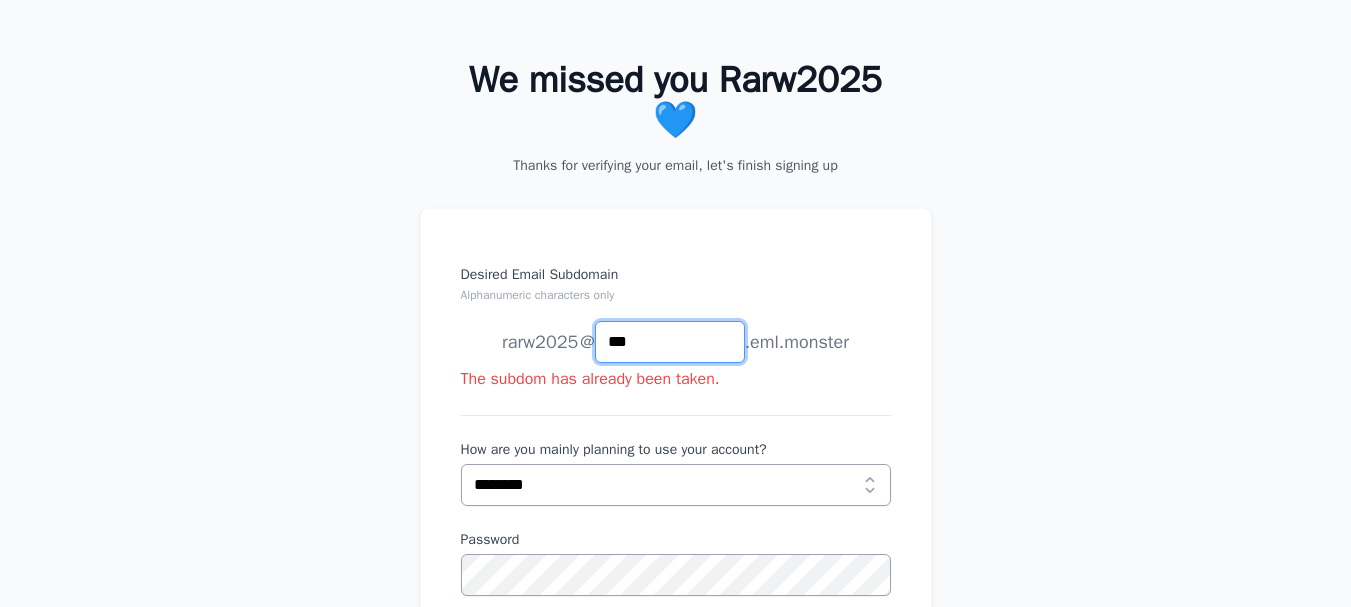 type on "***" 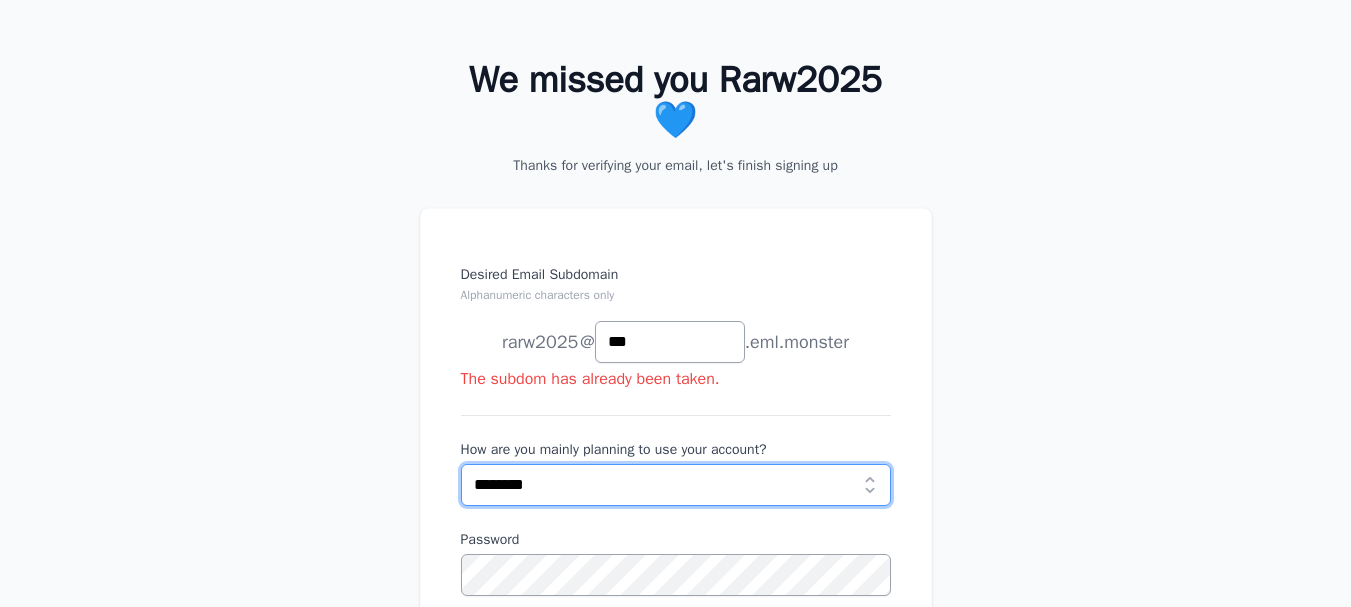 click on "**********" at bounding box center (676, 485) 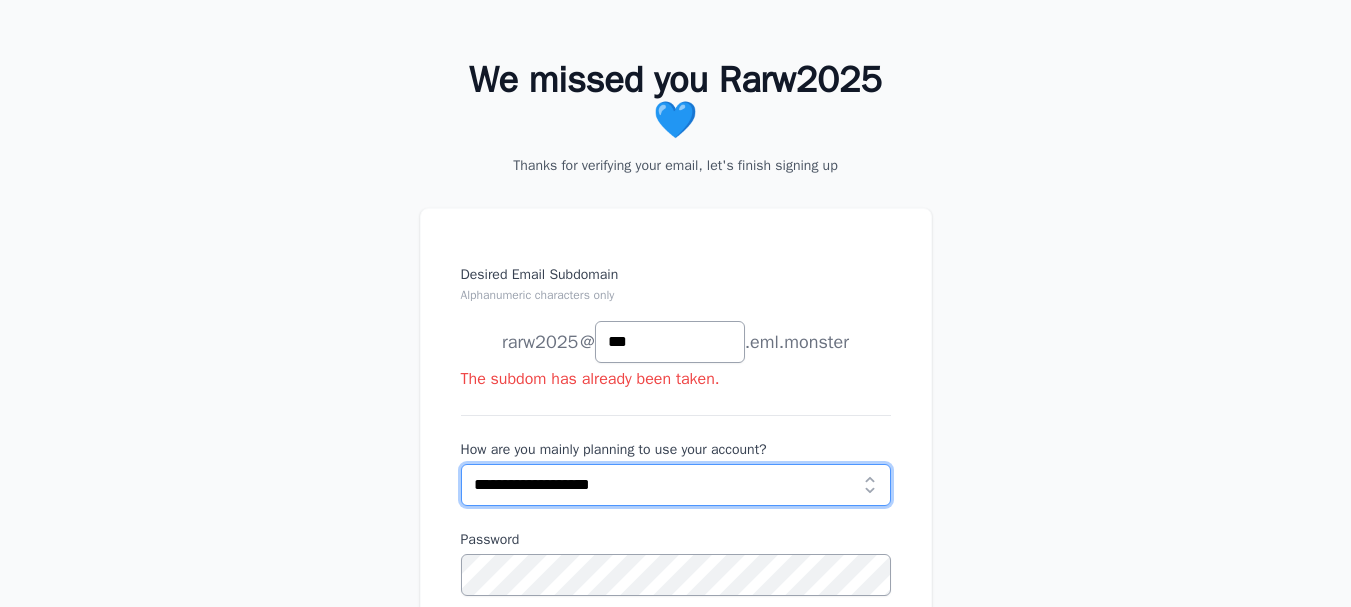 click on "**********" at bounding box center [676, 485] 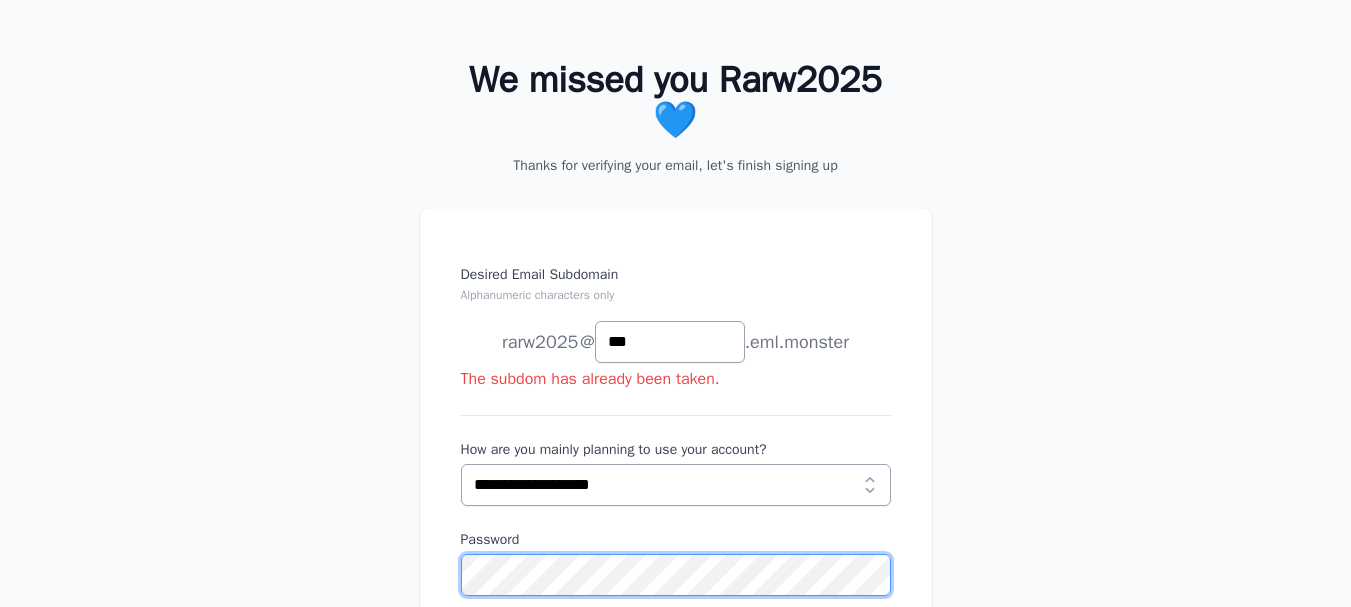 scroll, scrollTop: 0, scrollLeft: 0, axis: both 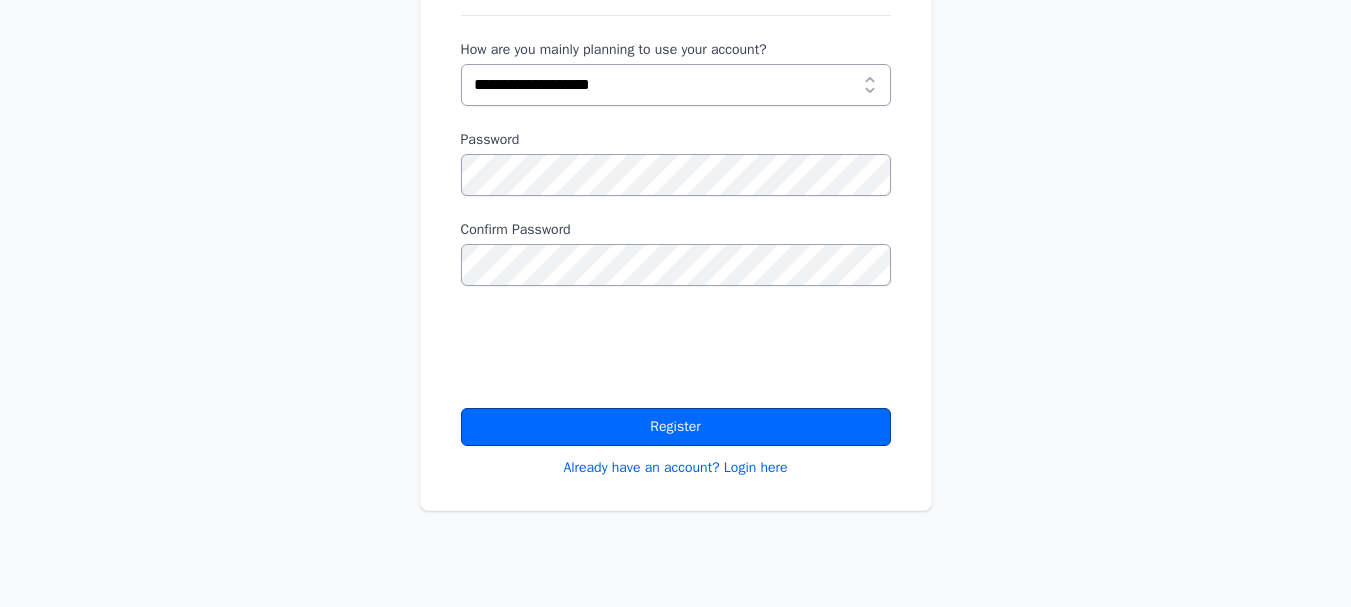 click on "Register" at bounding box center (676, 427) 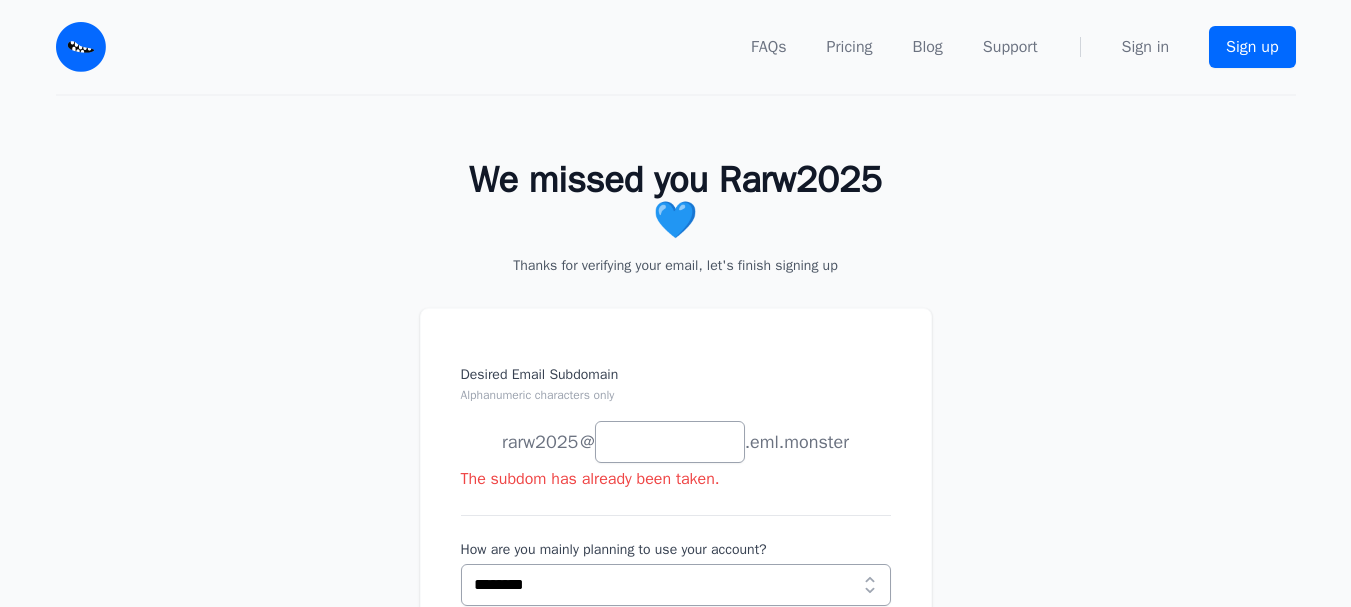 click on "Desired Email Subdomain
Alphanumeric characters only" at bounding box center (670, 442) 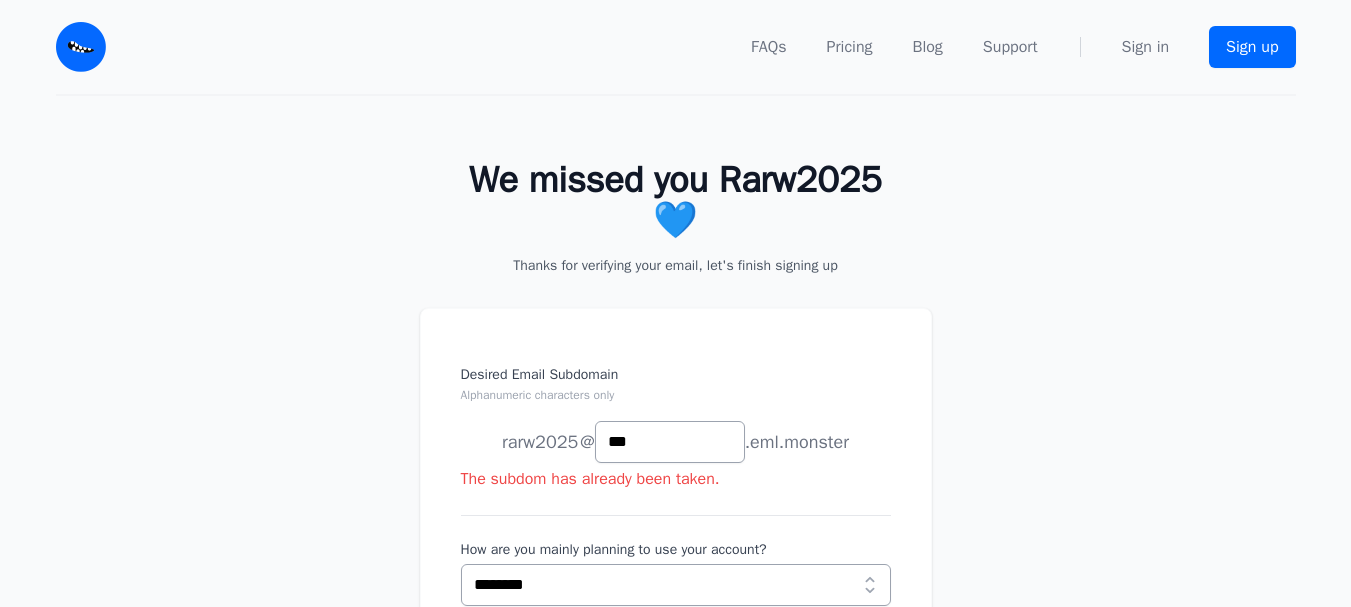 scroll, scrollTop: 300, scrollLeft: 0, axis: vertical 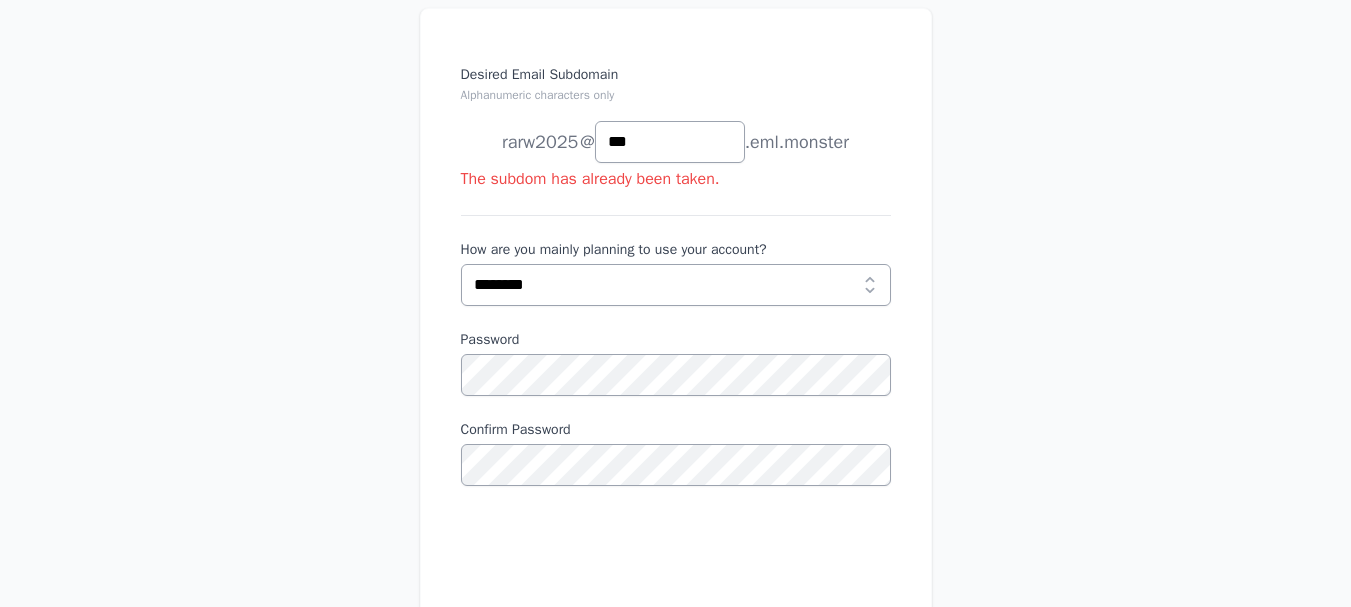 type on "***" 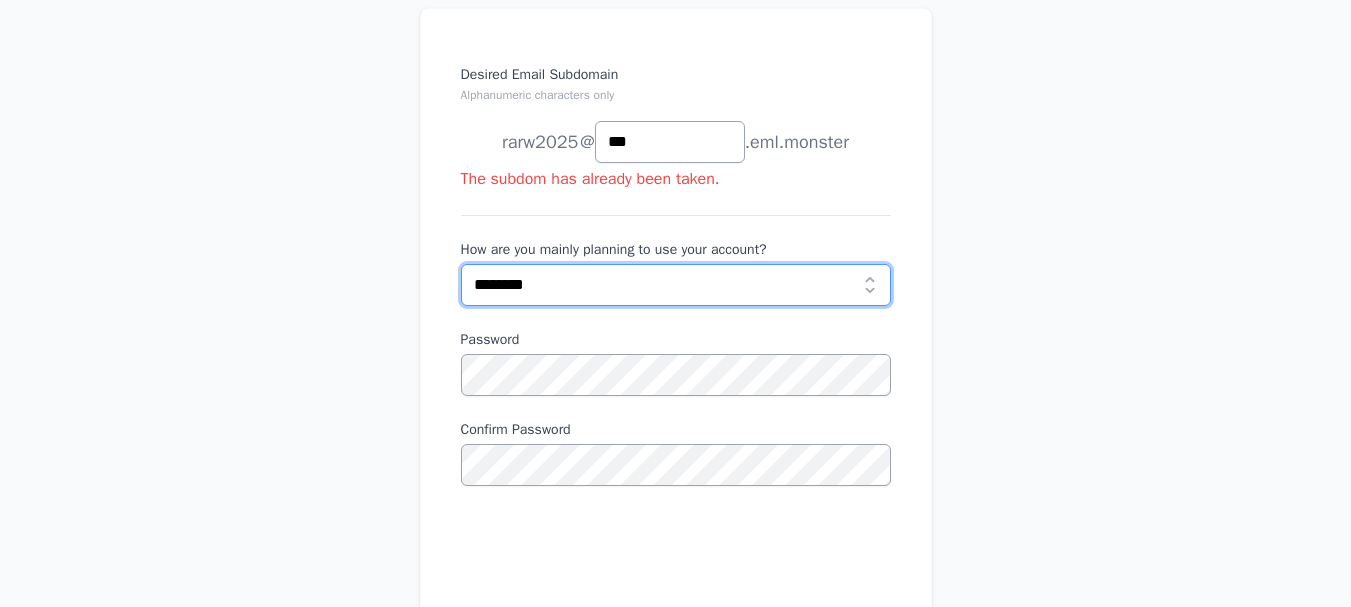 click on "**********" at bounding box center [676, 285] 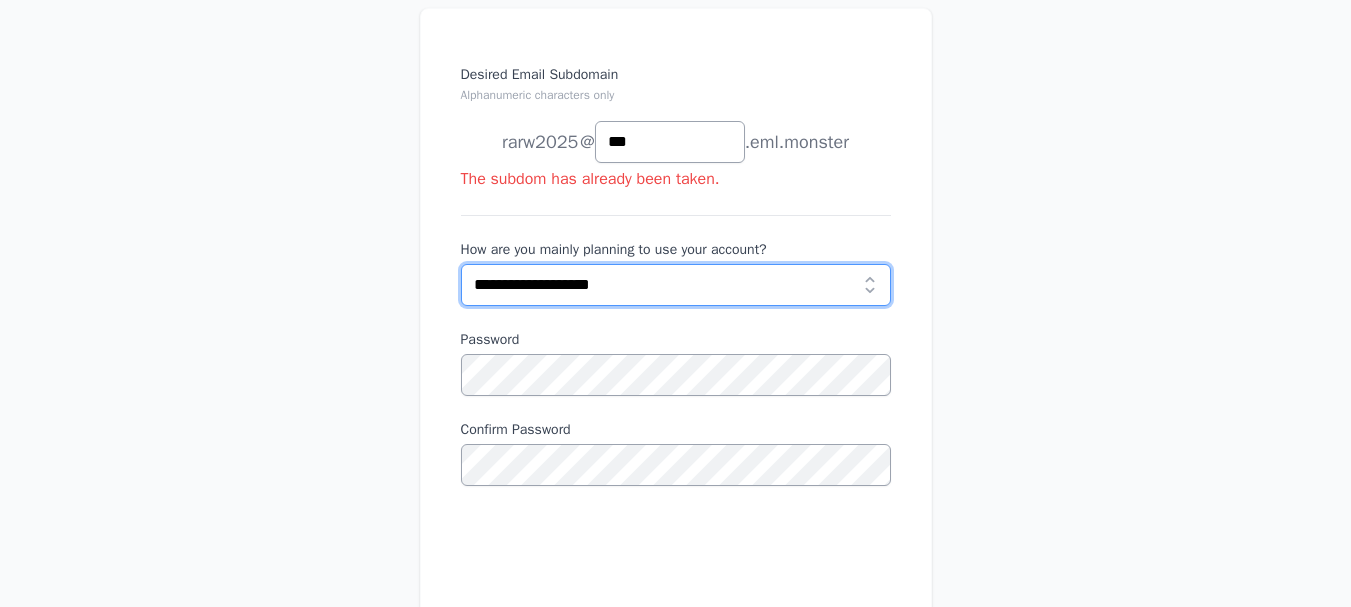 click on "**********" at bounding box center [676, 285] 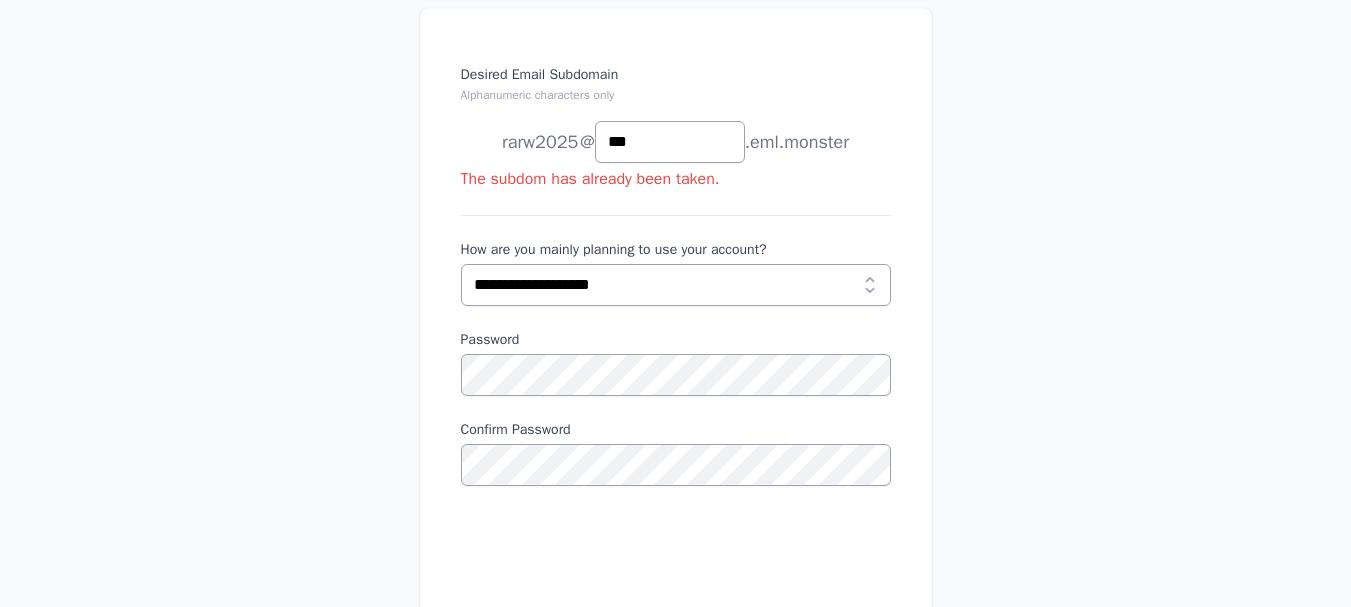 scroll, scrollTop: 500, scrollLeft: 0, axis: vertical 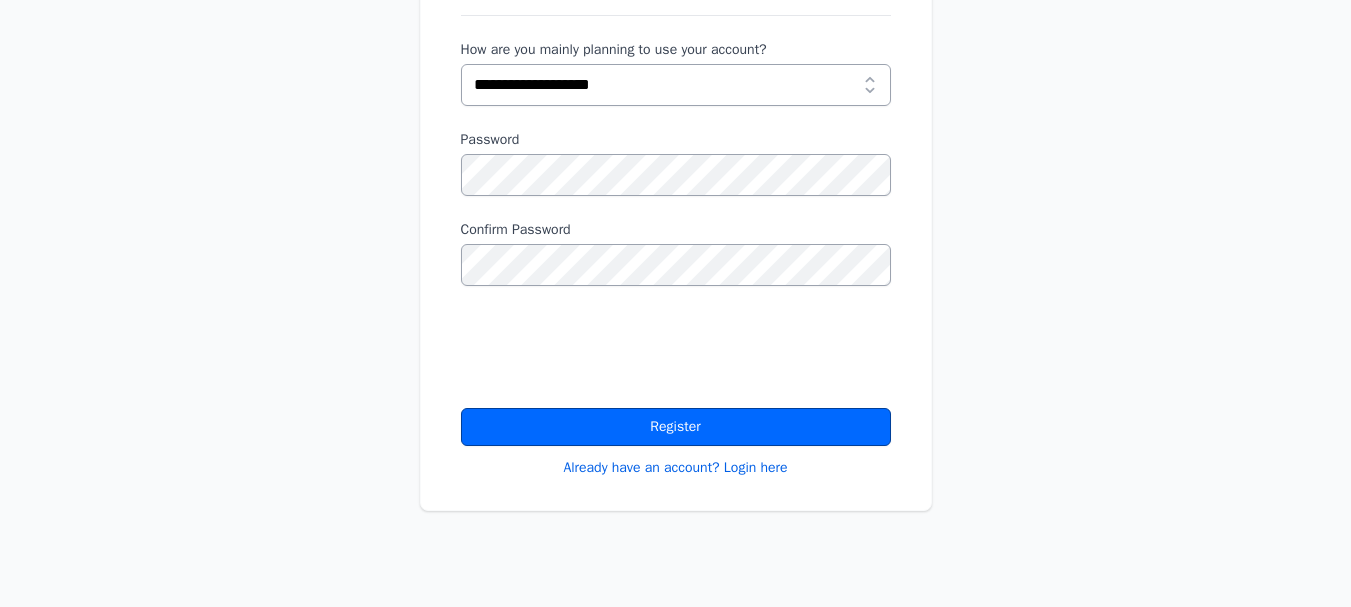 click on "Register" at bounding box center (676, 427) 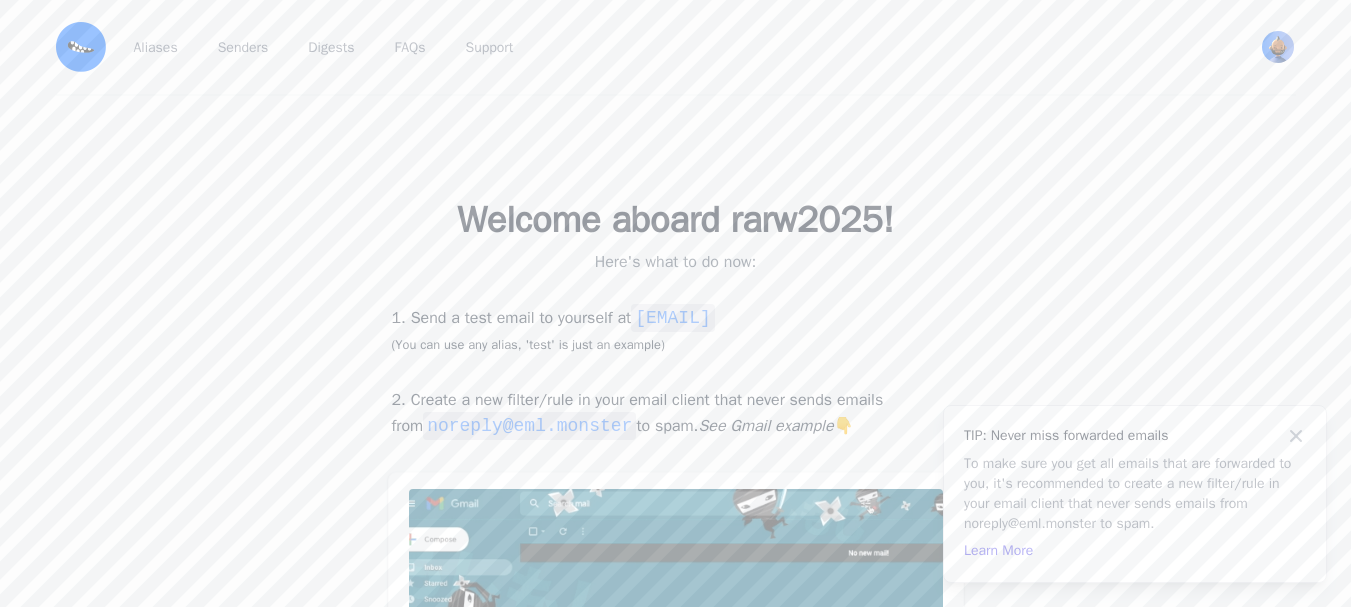 scroll, scrollTop: 0, scrollLeft: 0, axis: both 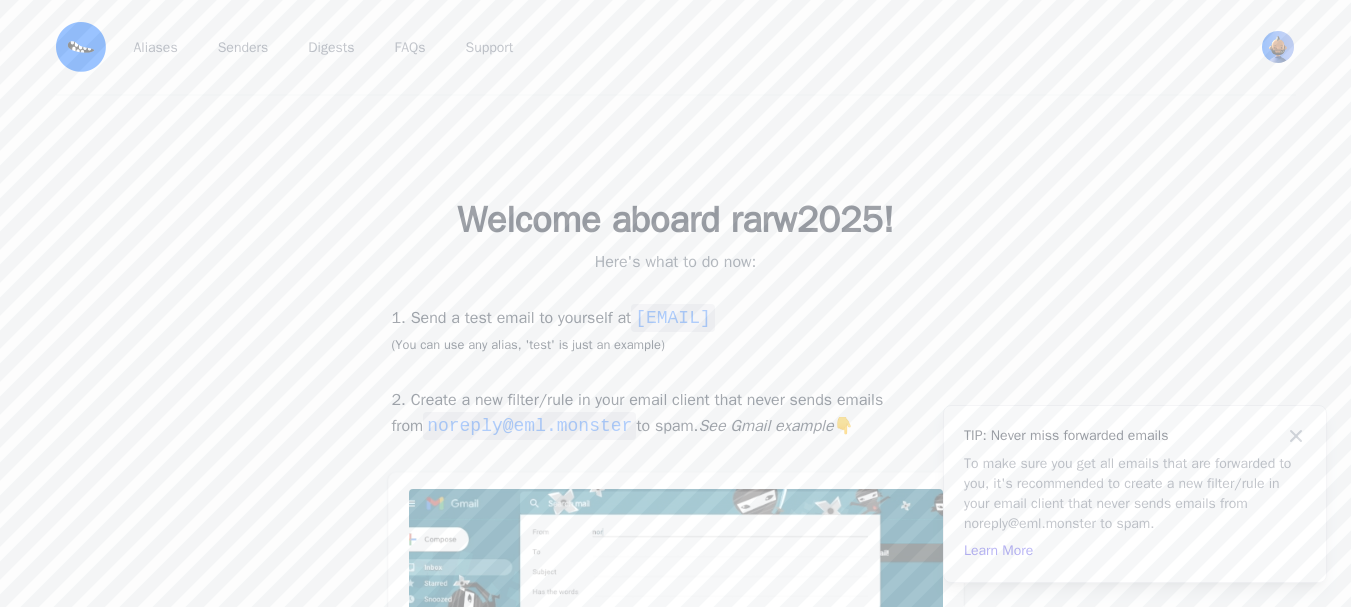 drag, startPoint x: 672, startPoint y: 355, endPoint x: 914, endPoint y: 352, distance: 242.0186 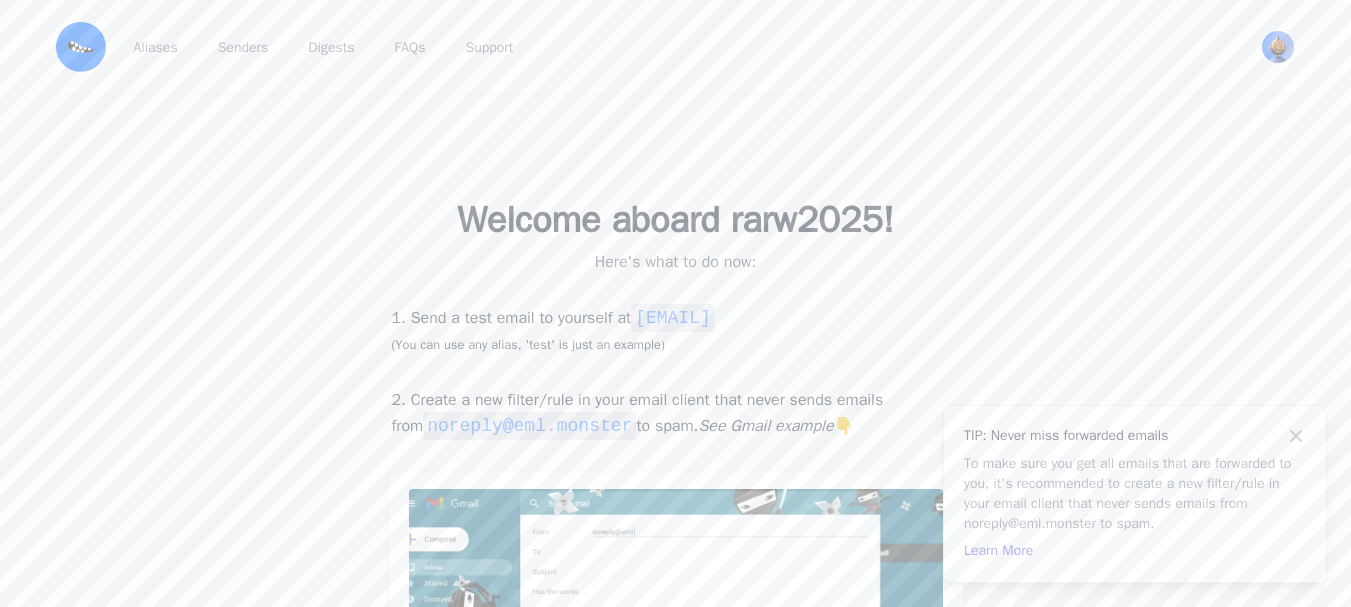 click on "1. Send a test email to yourself at  [EMAIL] (You can use any alias, 'test' is just an example)" at bounding box center [676, 330] 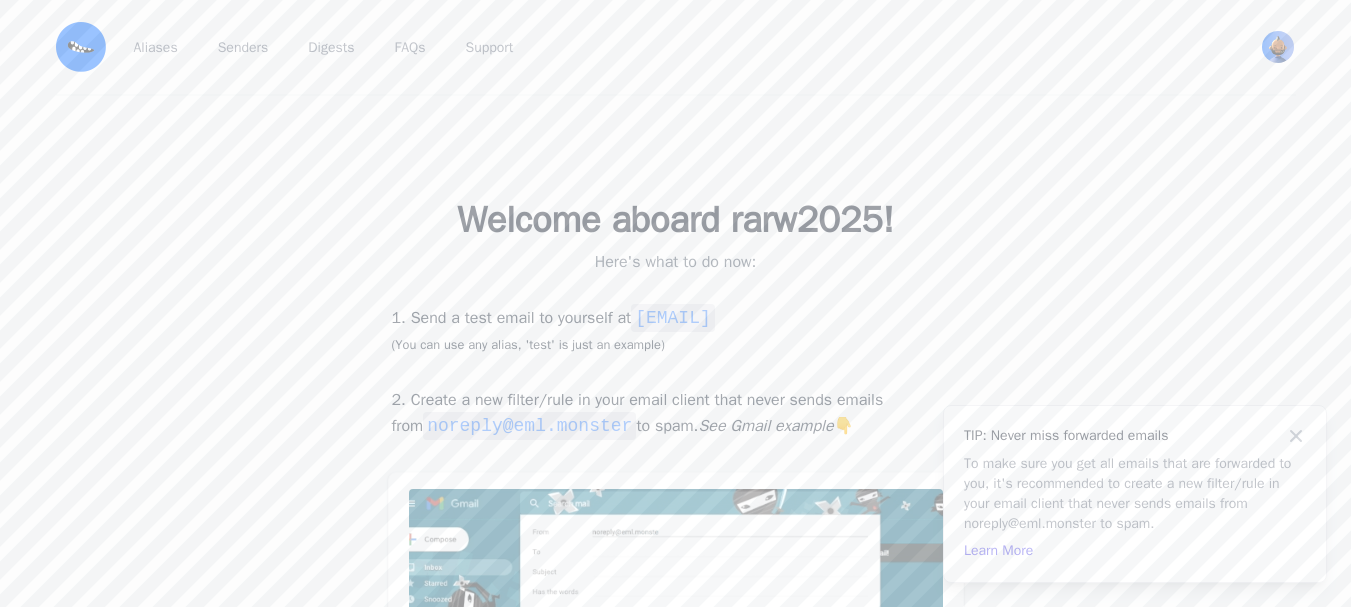 scroll, scrollTop: 0, scrollLeft: 0, axis: both 